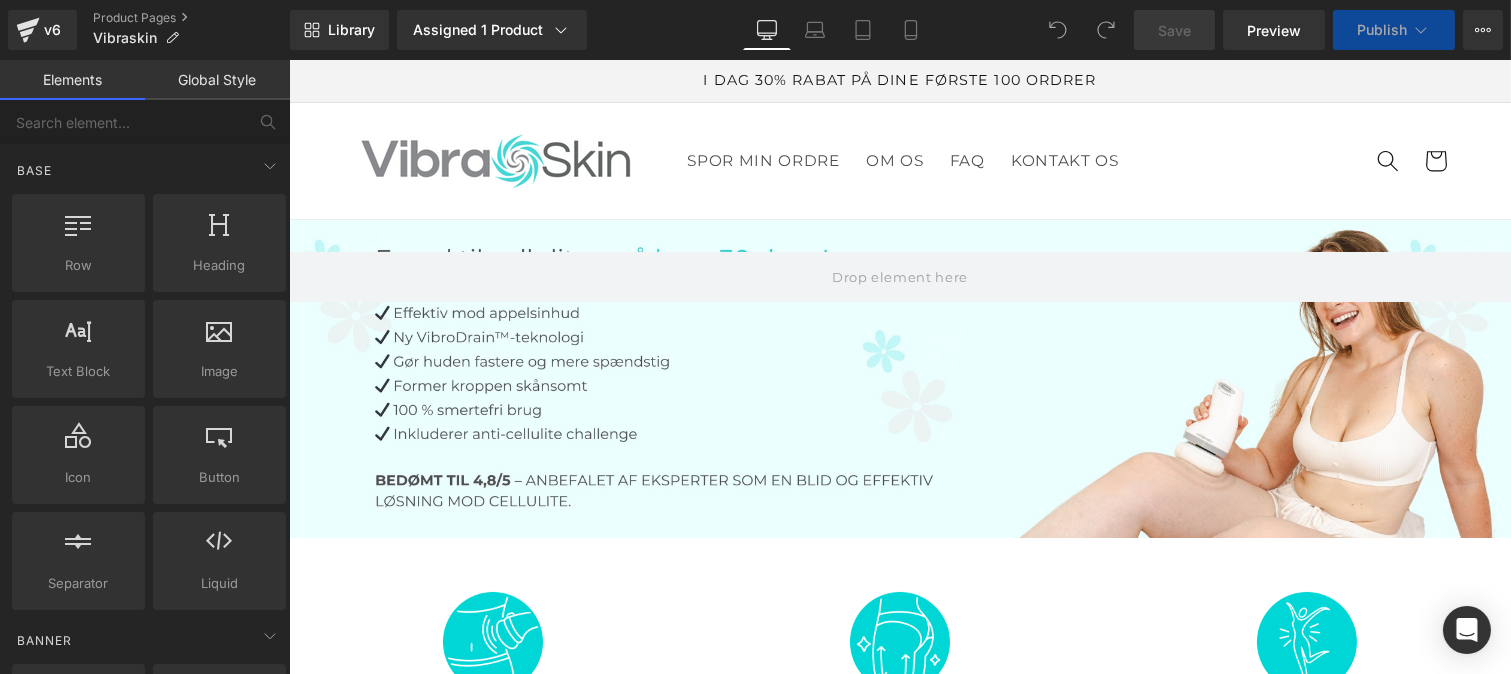 scroll, scrollTop: 0, scrollLeft: 0, axis: both 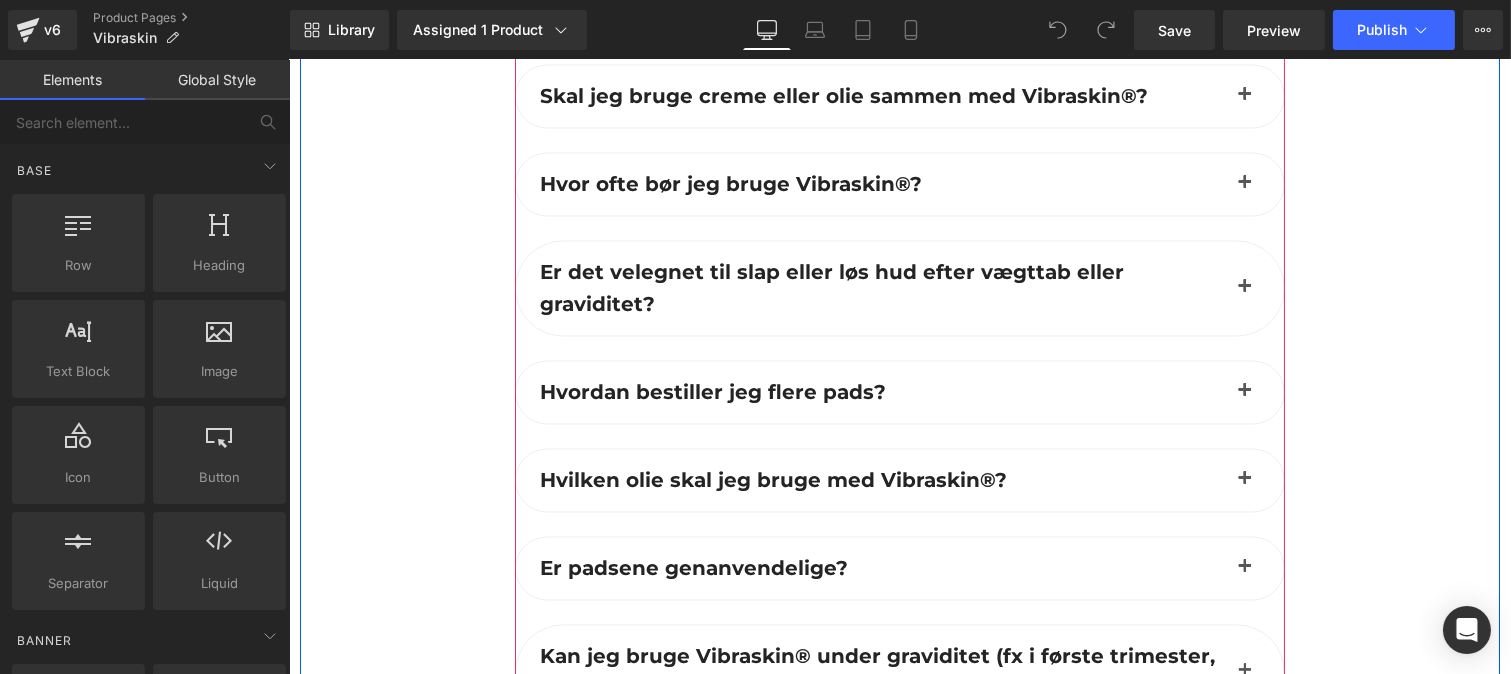 click at bounding box center (1244, 188) 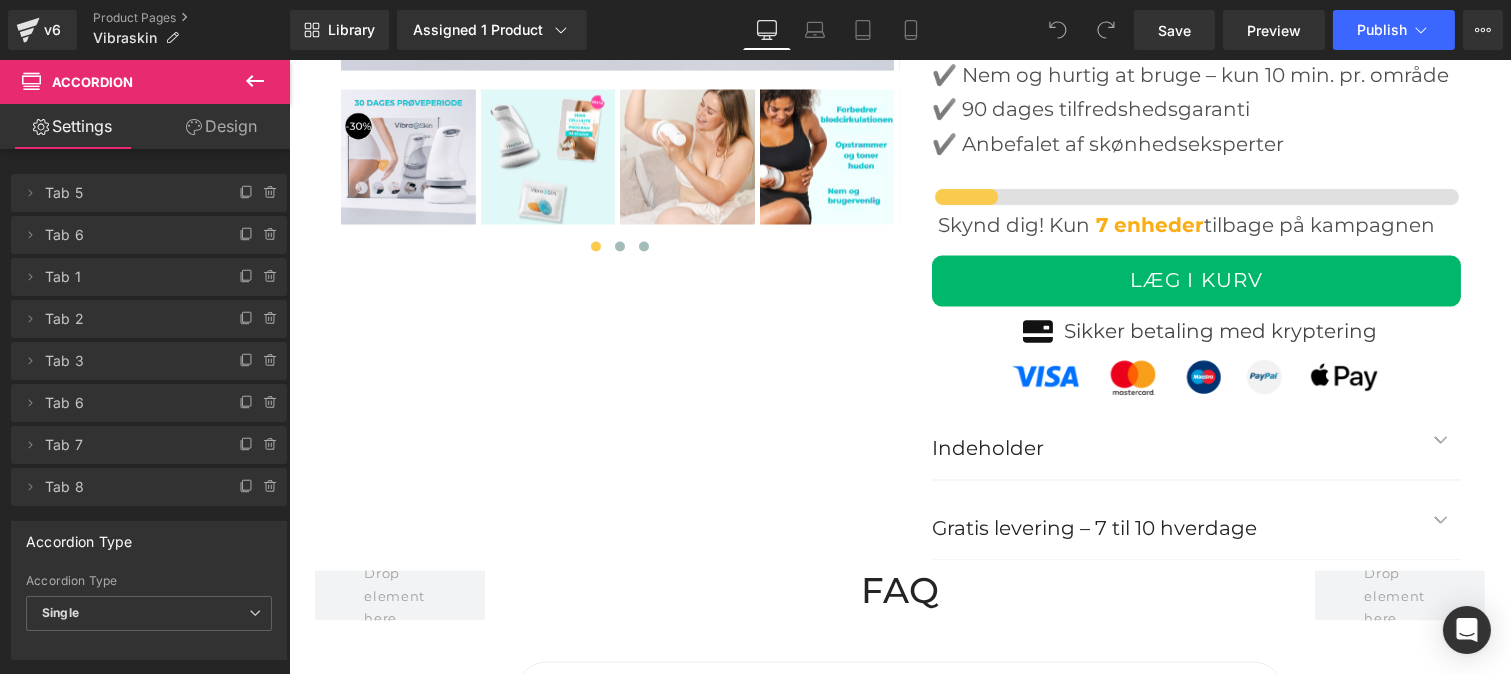 scroll, scrollTop: 6993, scrollLeft: 0, axis: vertical 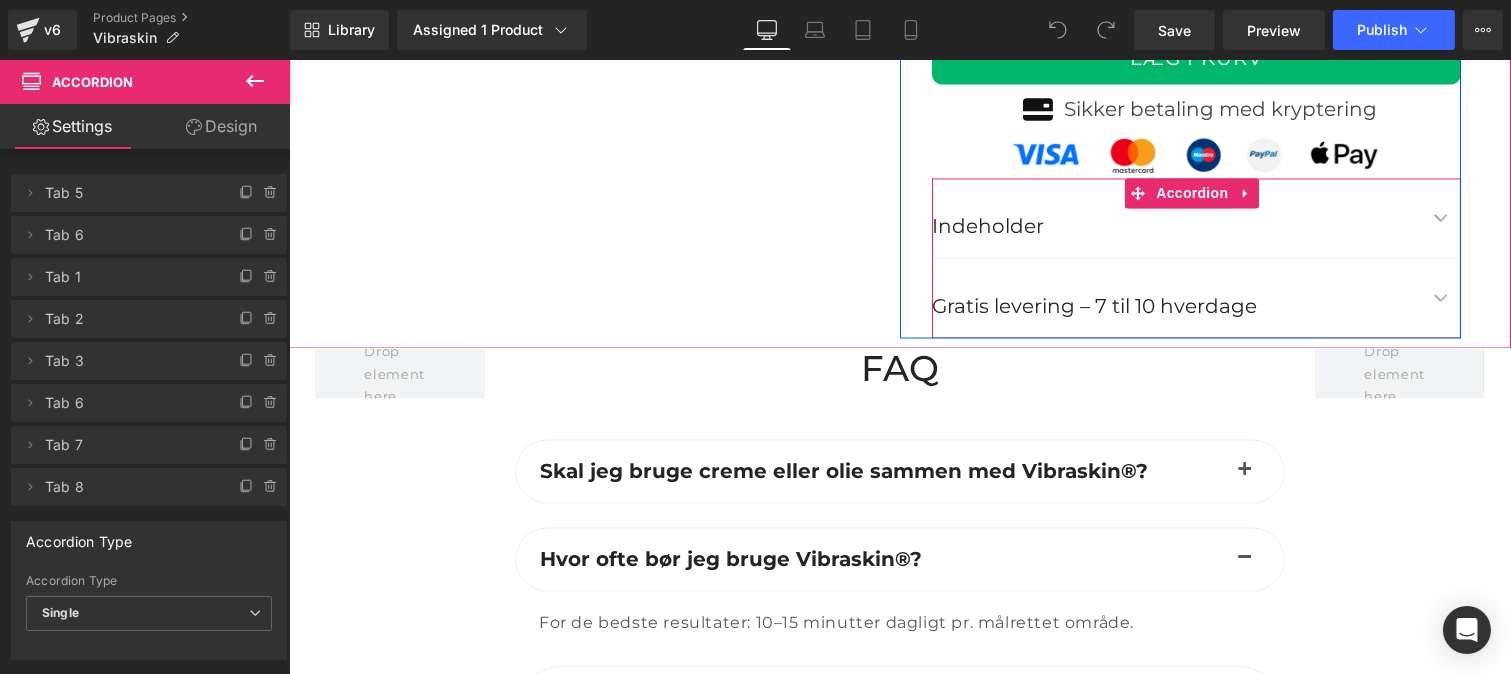 click at bounding box center [1440, 302] 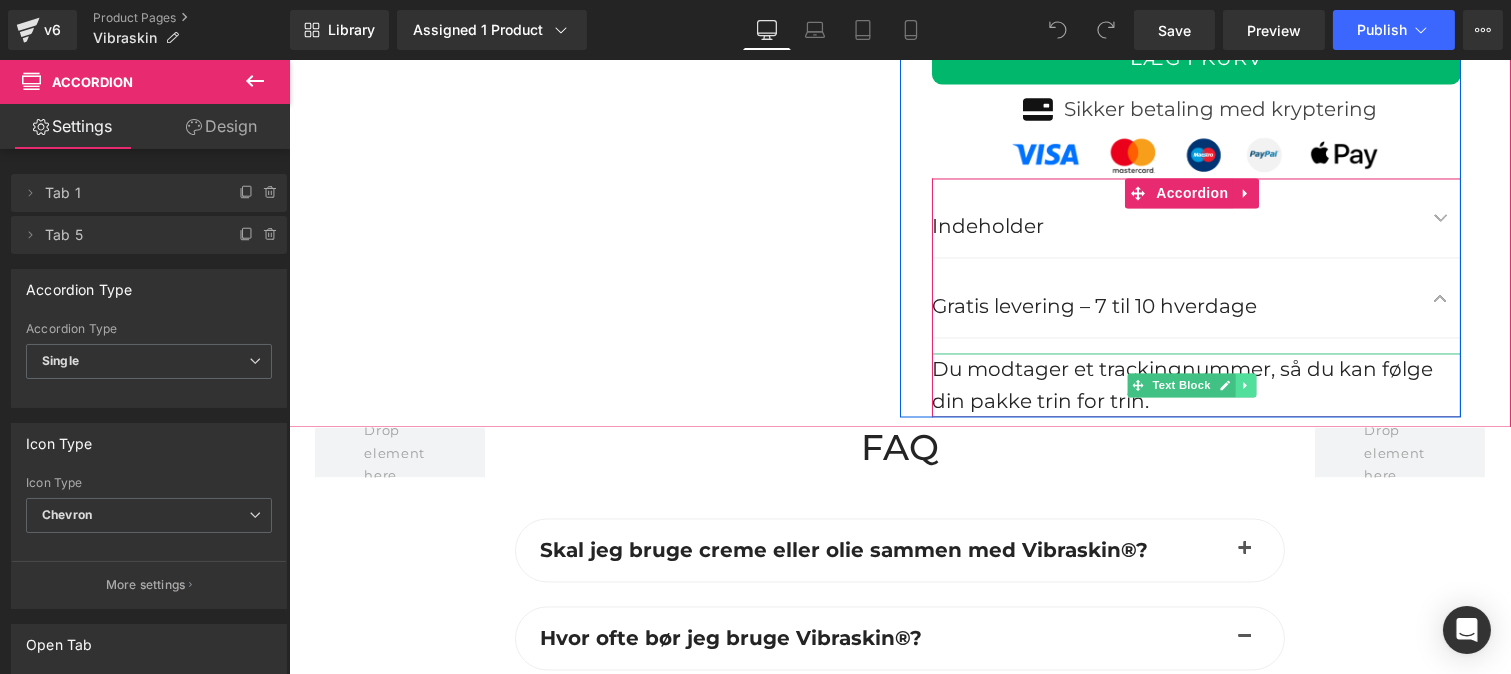 click 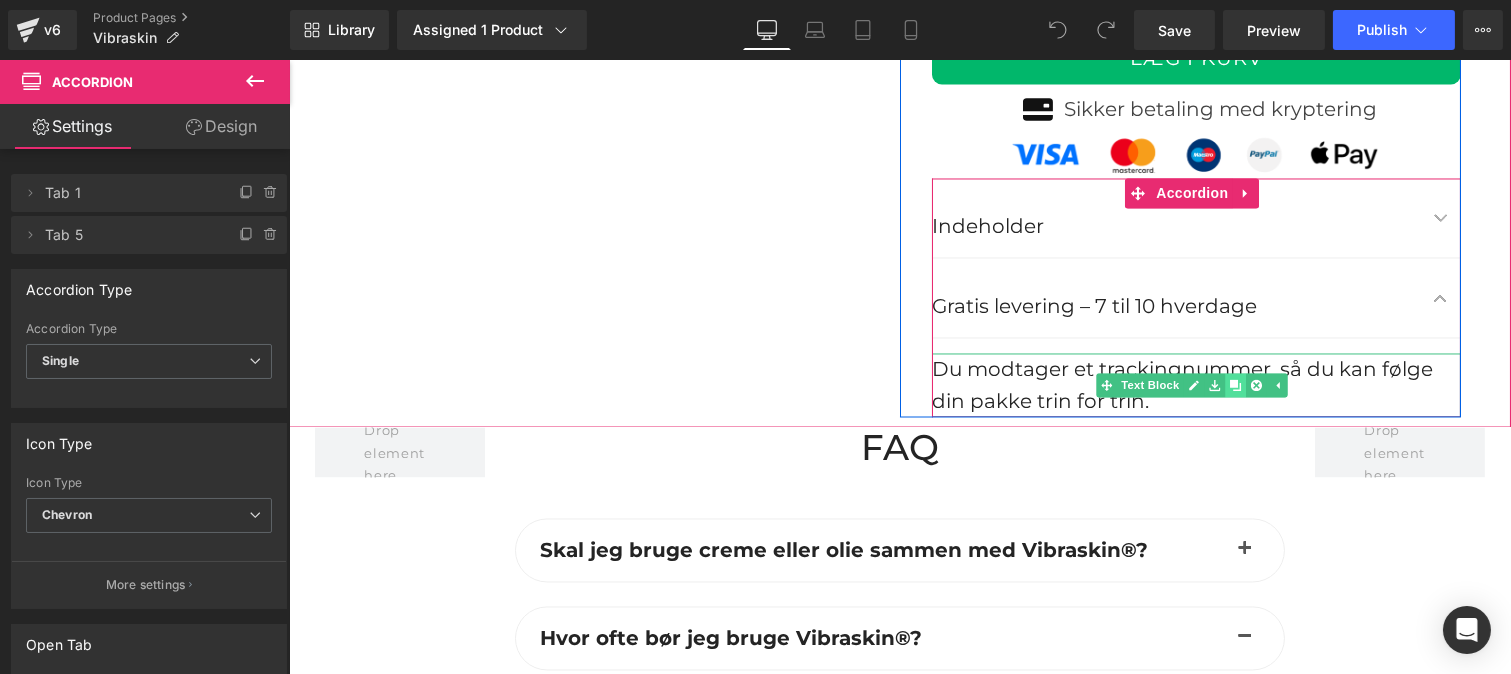 click 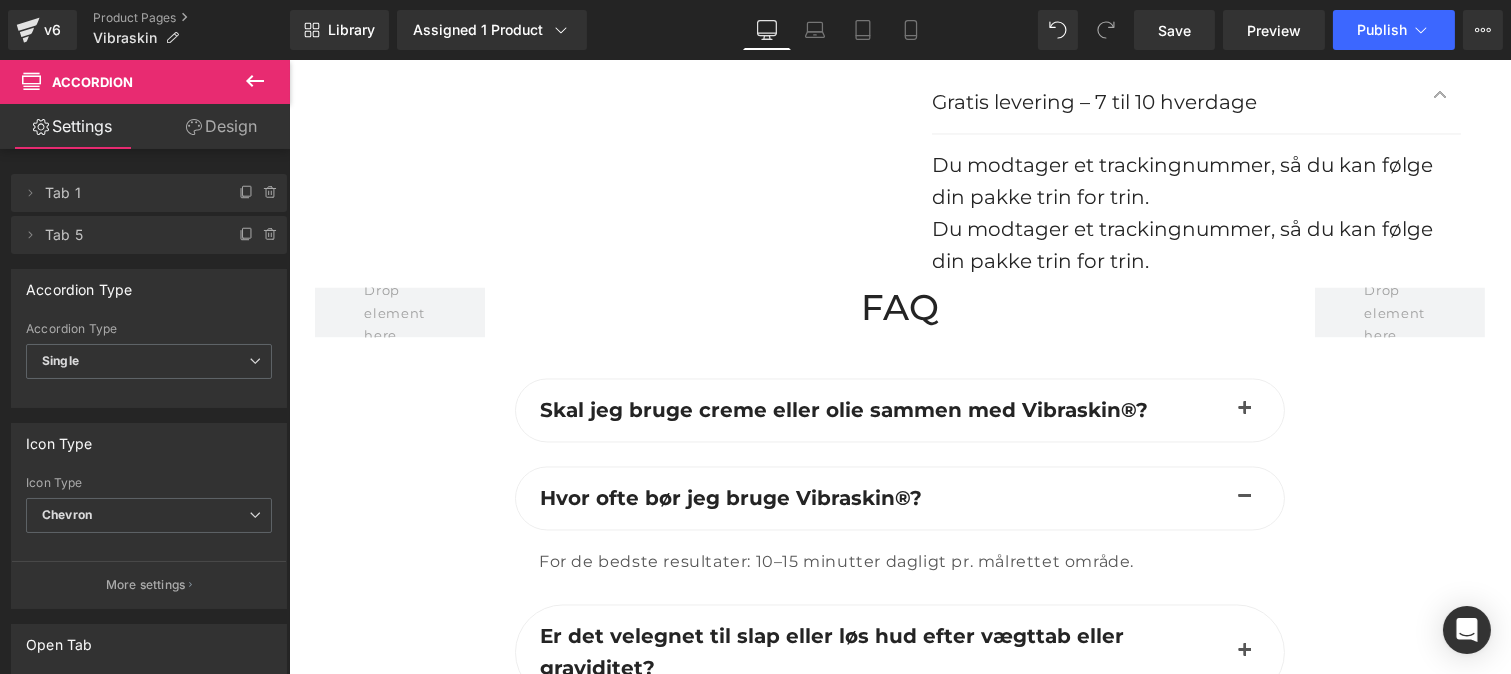 scroll, scrollTop: 7196, scrollLeft: 0, axis: vertical 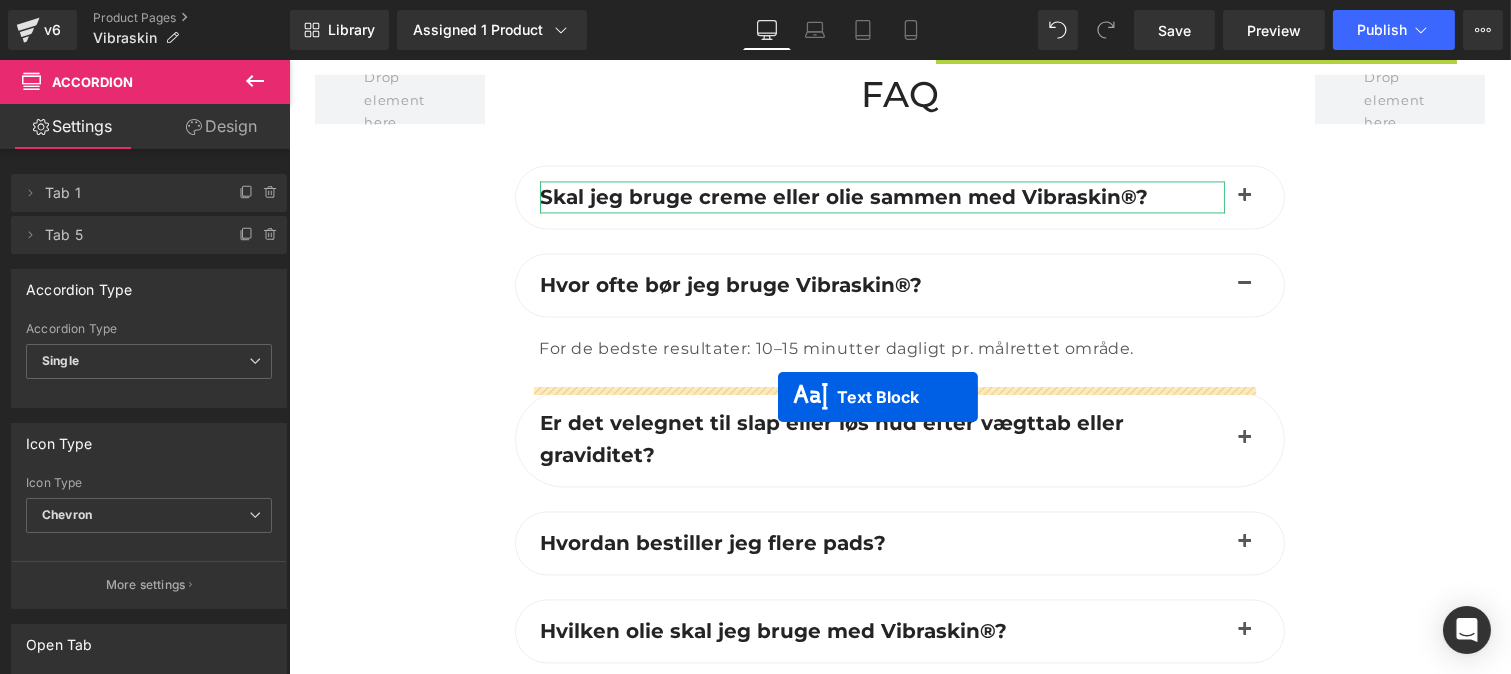 drag, startPoint x: 1126, startPoint y: 271, endPoint x: 777, endPoint y: 397, distance: 371.04852 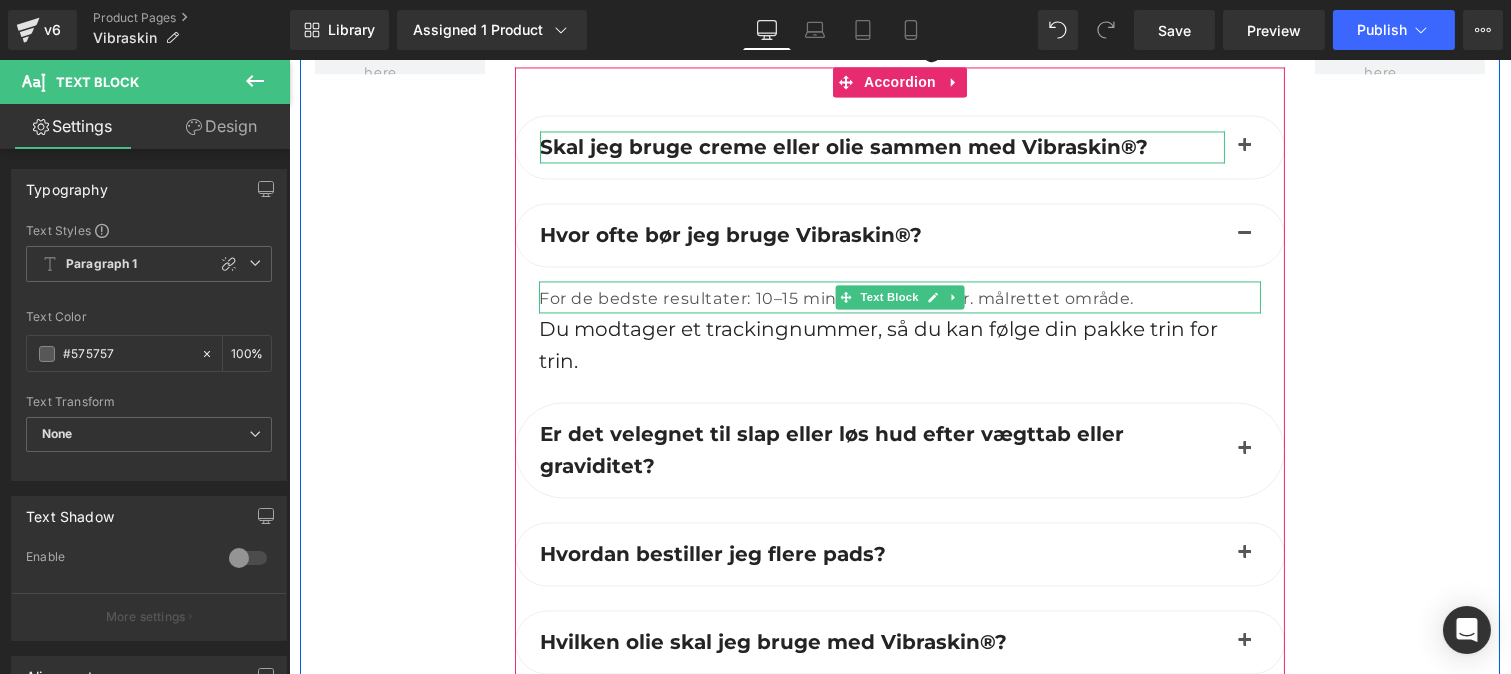 click on "For de bedste resultater: 10–15 minutter dagligt pr. målrettet område." at bounding box center (835, 298) 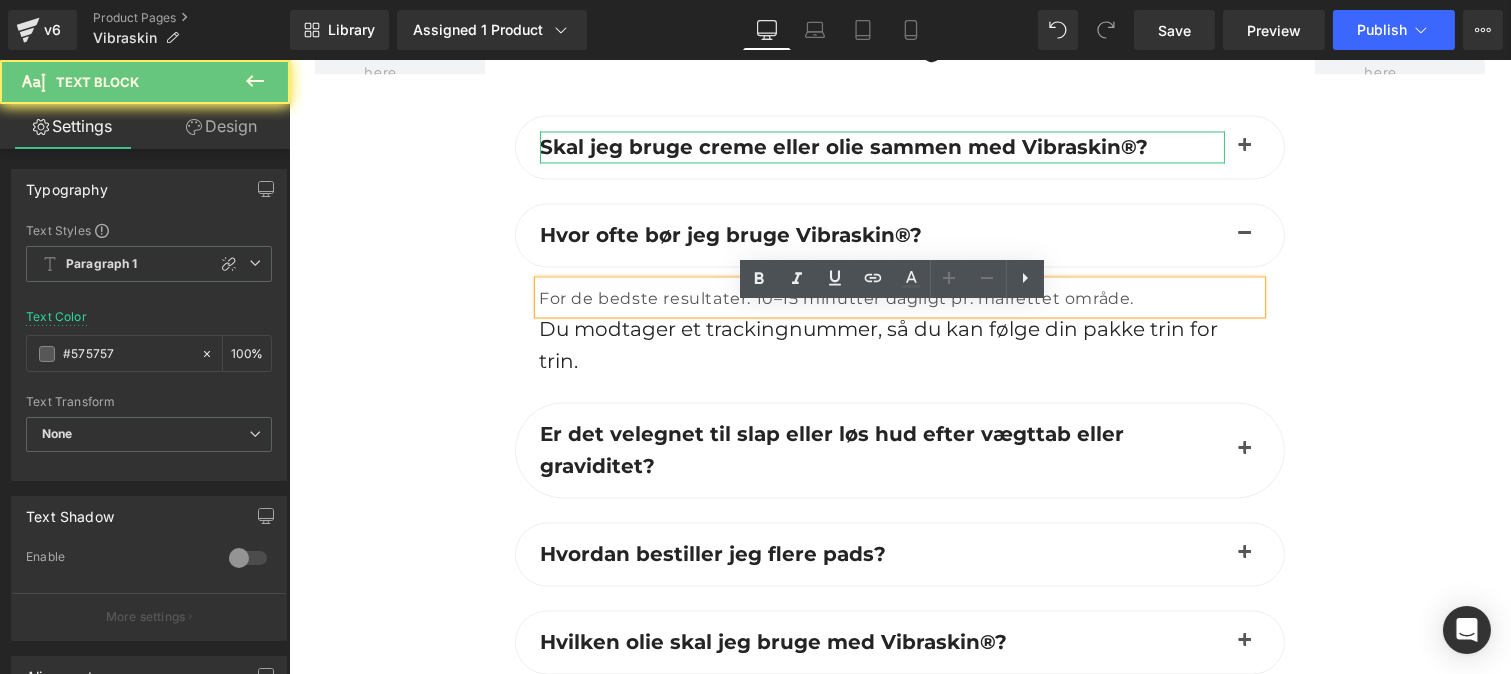 click on "For de bedste resultater: 10–15 minutter dagligt pr. målrettet område." at bounding box center [835, 298] 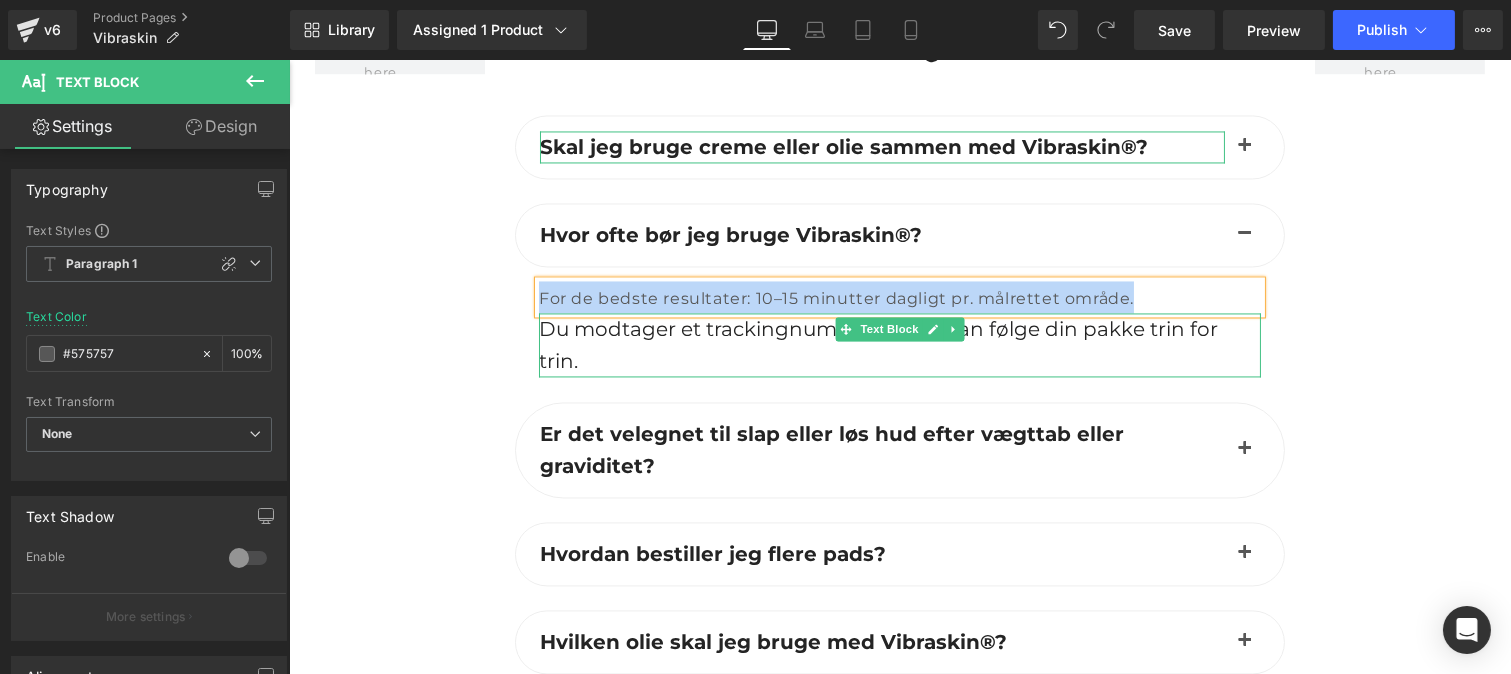 click on "Du modtager et trackingnummer, så du kan følge din pakke trin for trin." at bounding box center (877, 345) 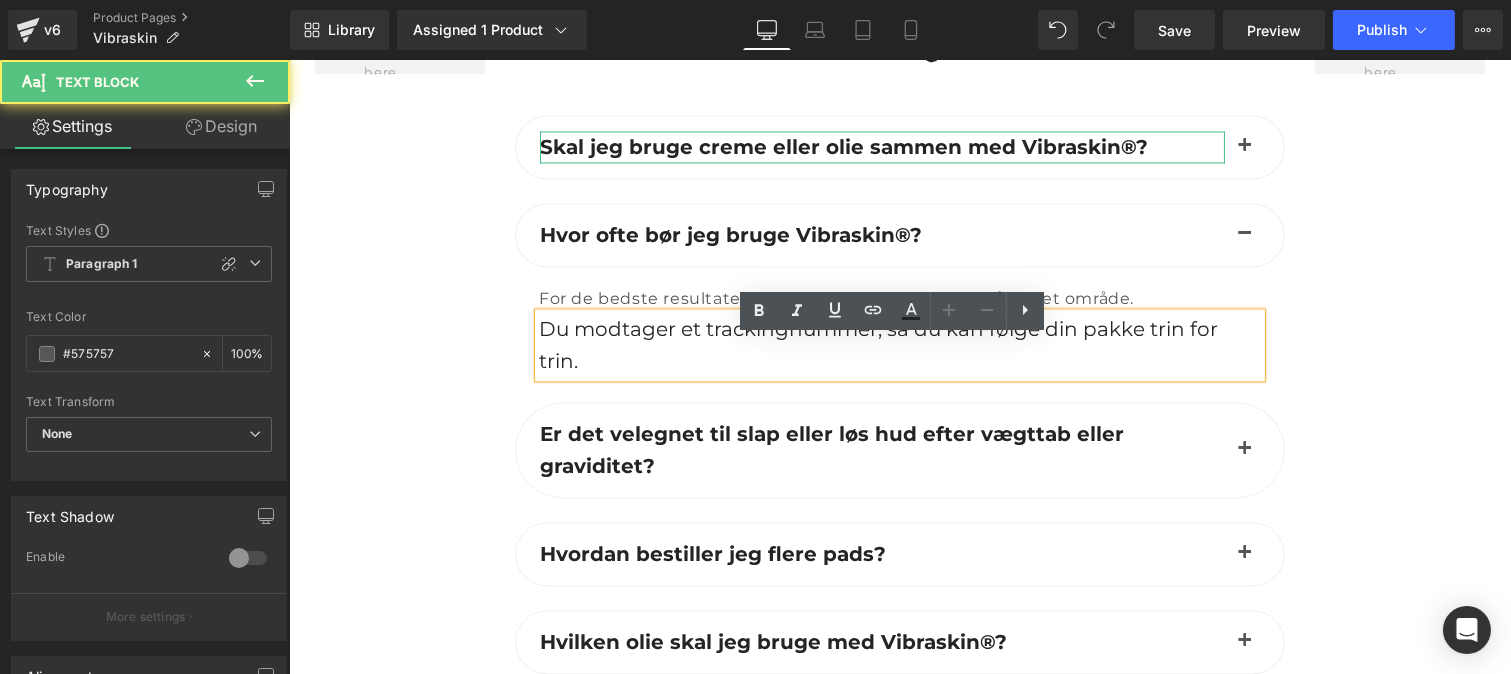 click on "Du modtager et trackingnummer, så du kan følge din pakke trin for trin." at bounding box center (877, 345) 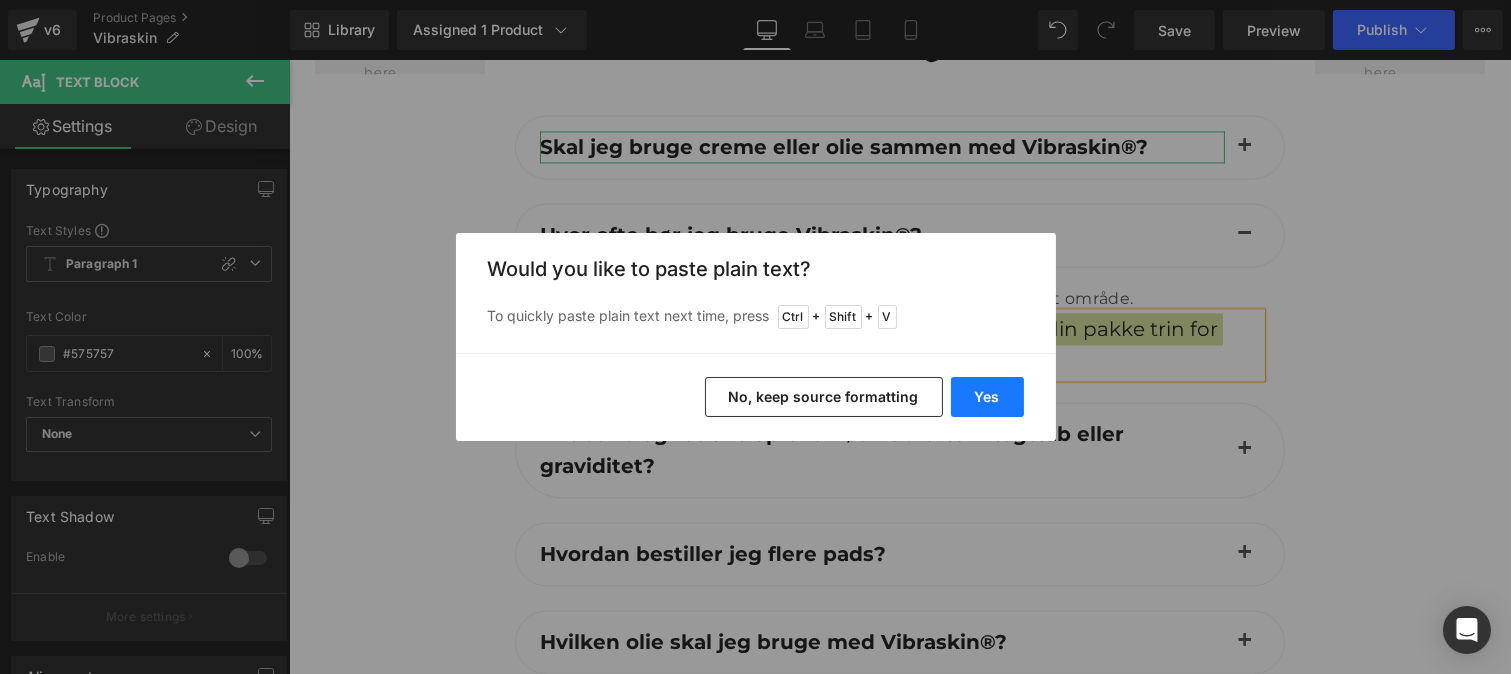 click on "Yes" at bounding box center (987, 397) 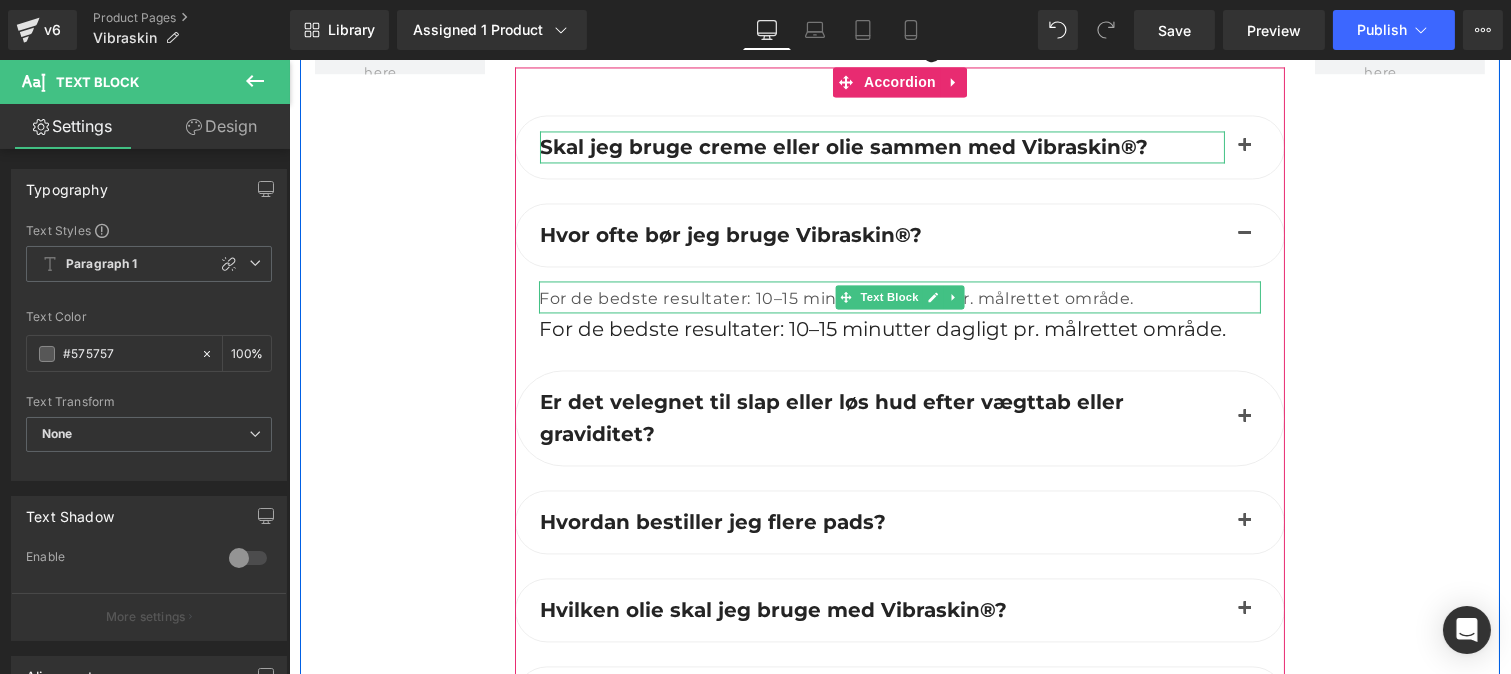 click on "For de bedste resultater: 10–15 minutter dagligt pr. målrettet område." at bounding box center [835, 298] 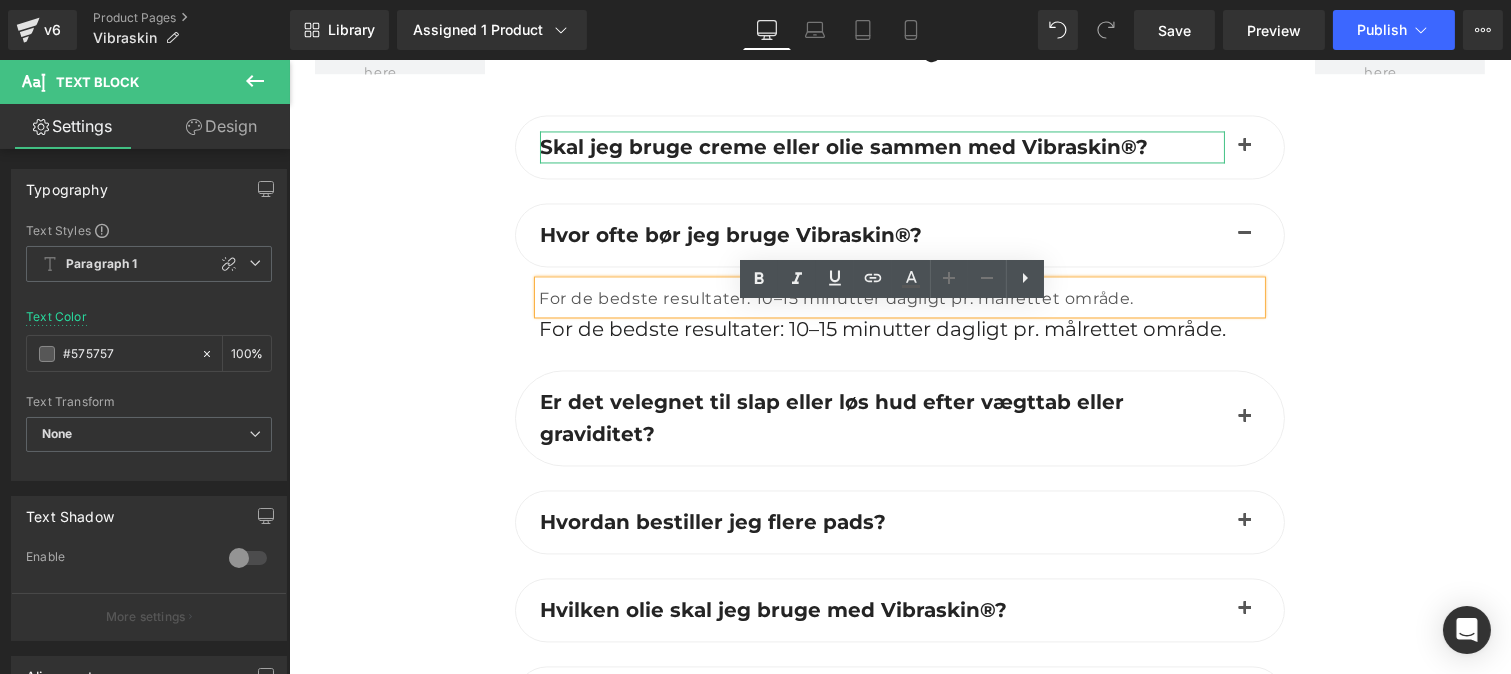 click on "For de bedste resultater: 10–15 minutter dagligt pr. målrettet område." at bounding box center [899, 297] 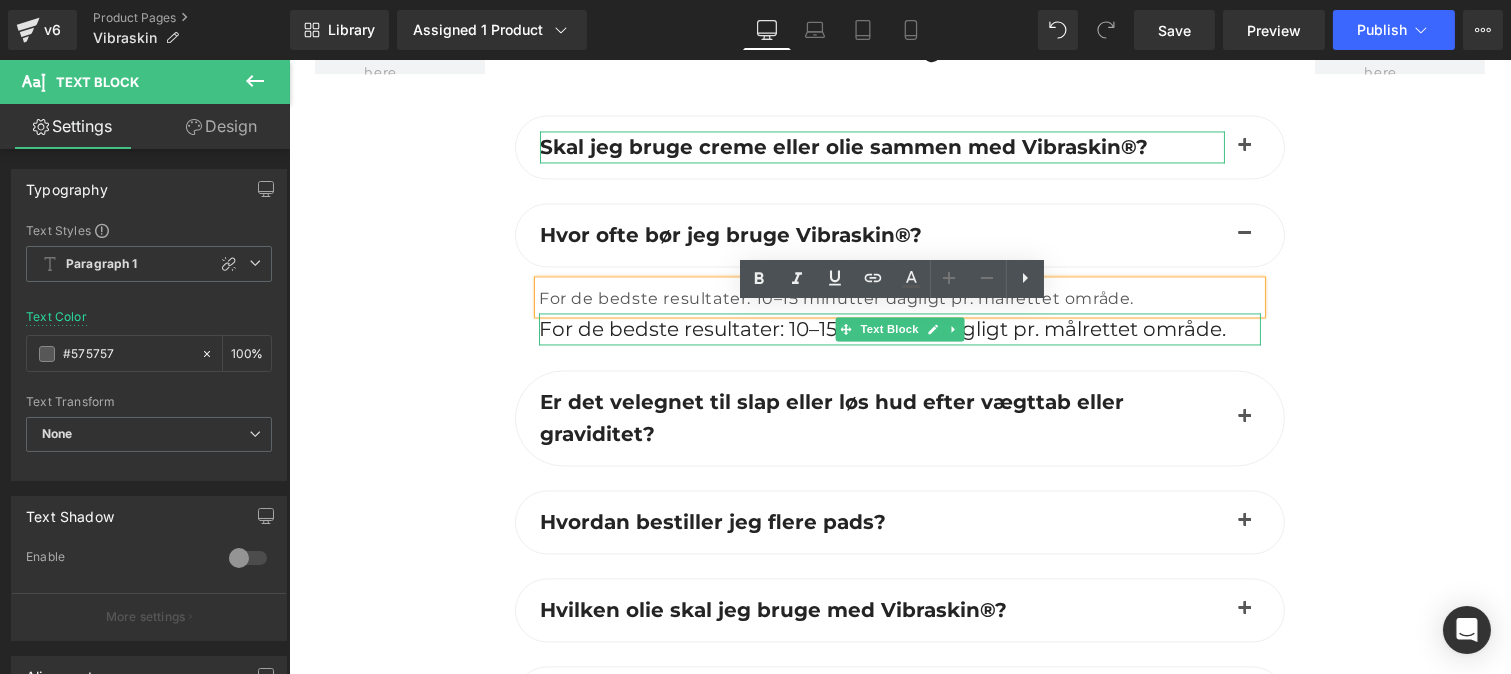 click on "For de bedste resultater: 10–15 minutter dagligt pr. målrettet område." at bounding box center (881, 329) 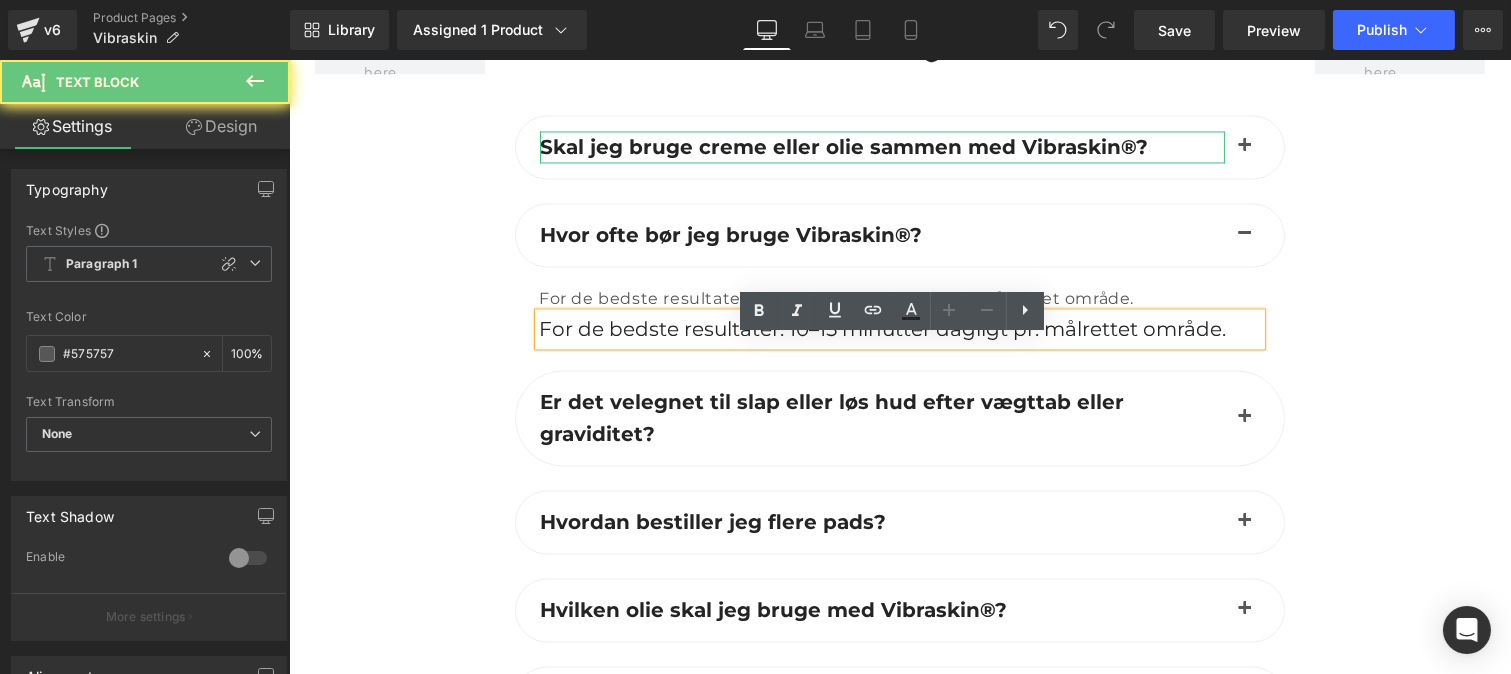click on "For de bedste resultater: 10–15 minutter dagligt pr. målrettet område." at bounding box center (881, 329) 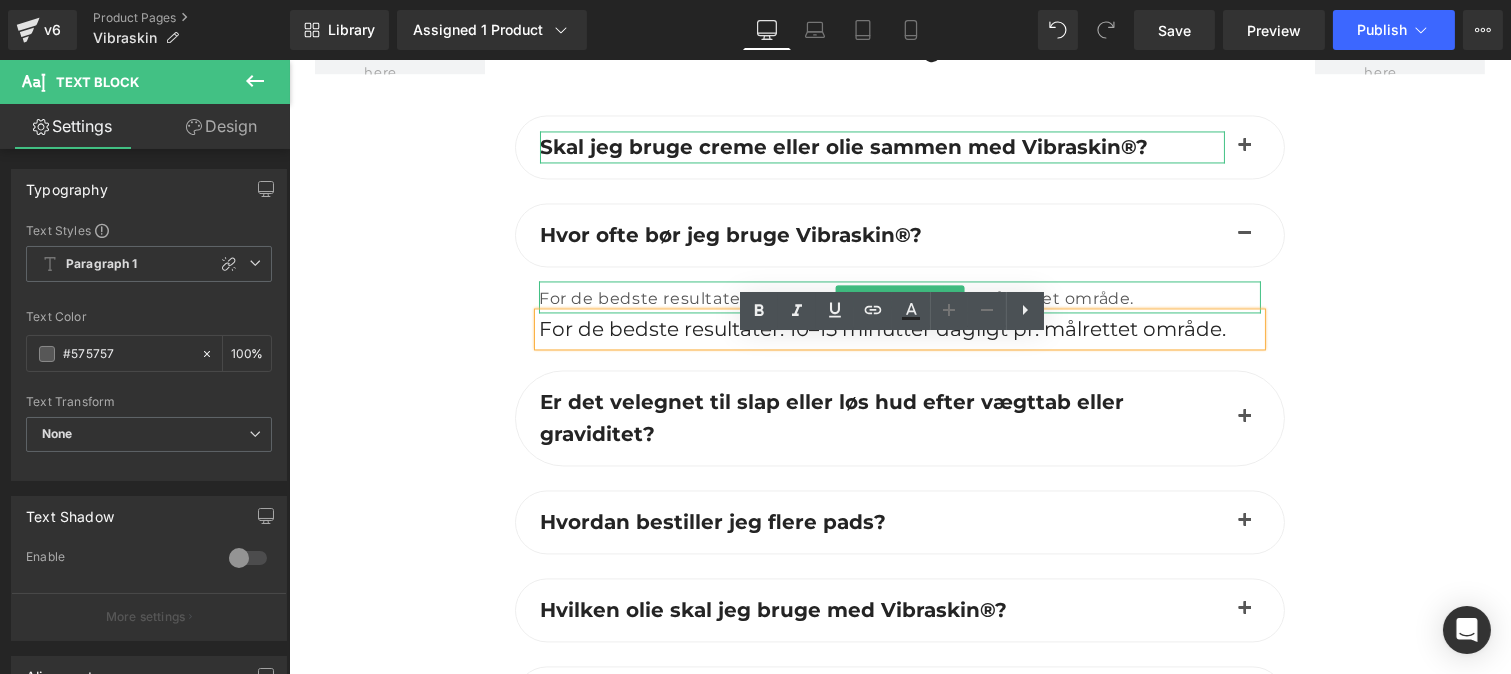 click on "For de bedste resultater: 10–15 minutter dagligt pr. målrettet område." at bounding box center [835, 298] 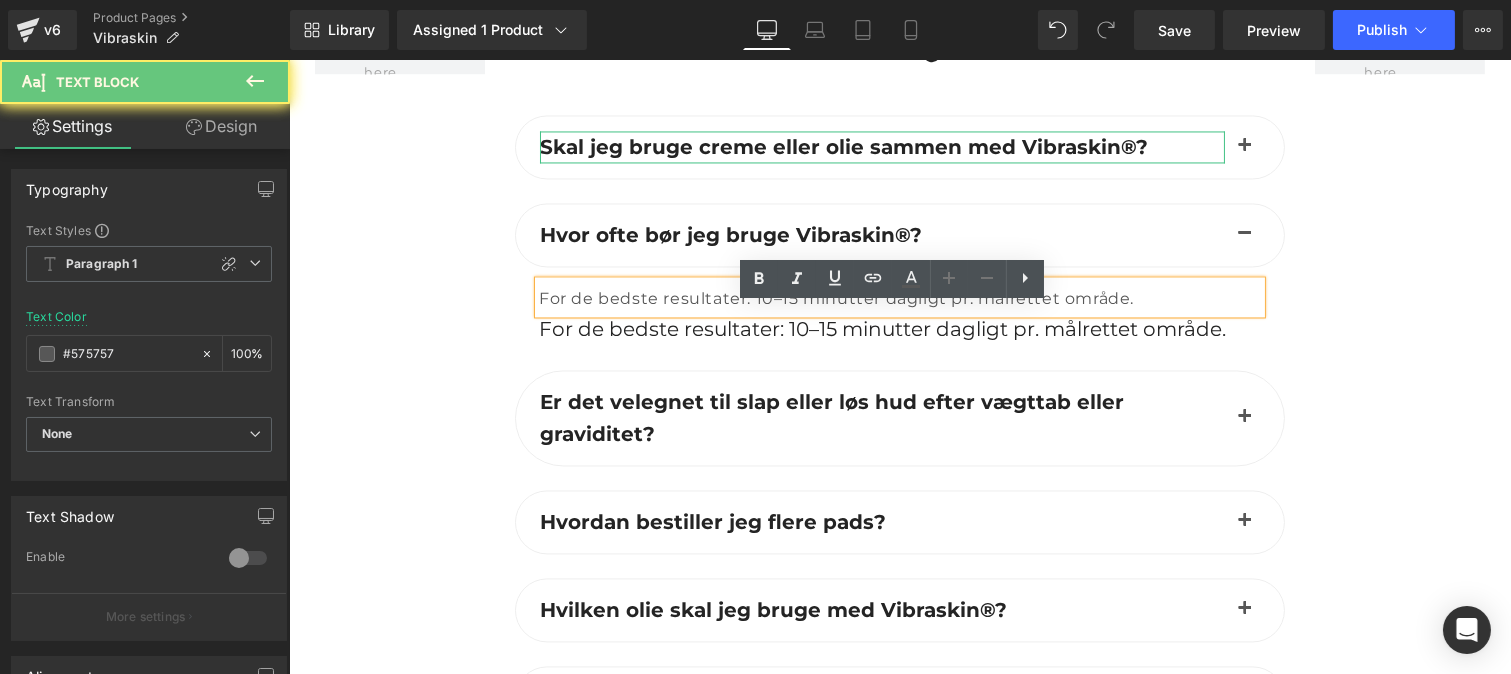 click on "For de bedste resultater: 10–15 minutter dagligt pr. målrettet område." at bounding box center (835, 298) 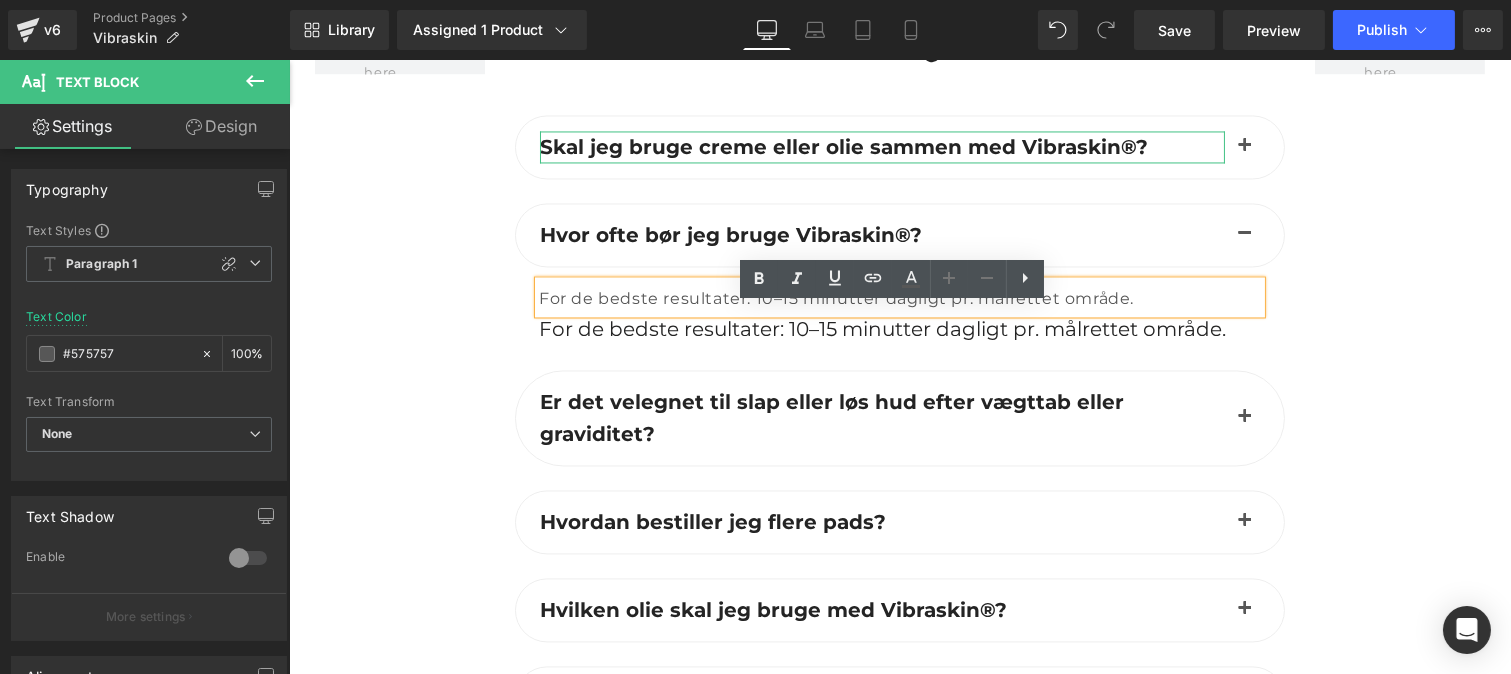 click at bounding box center [1399, 508] 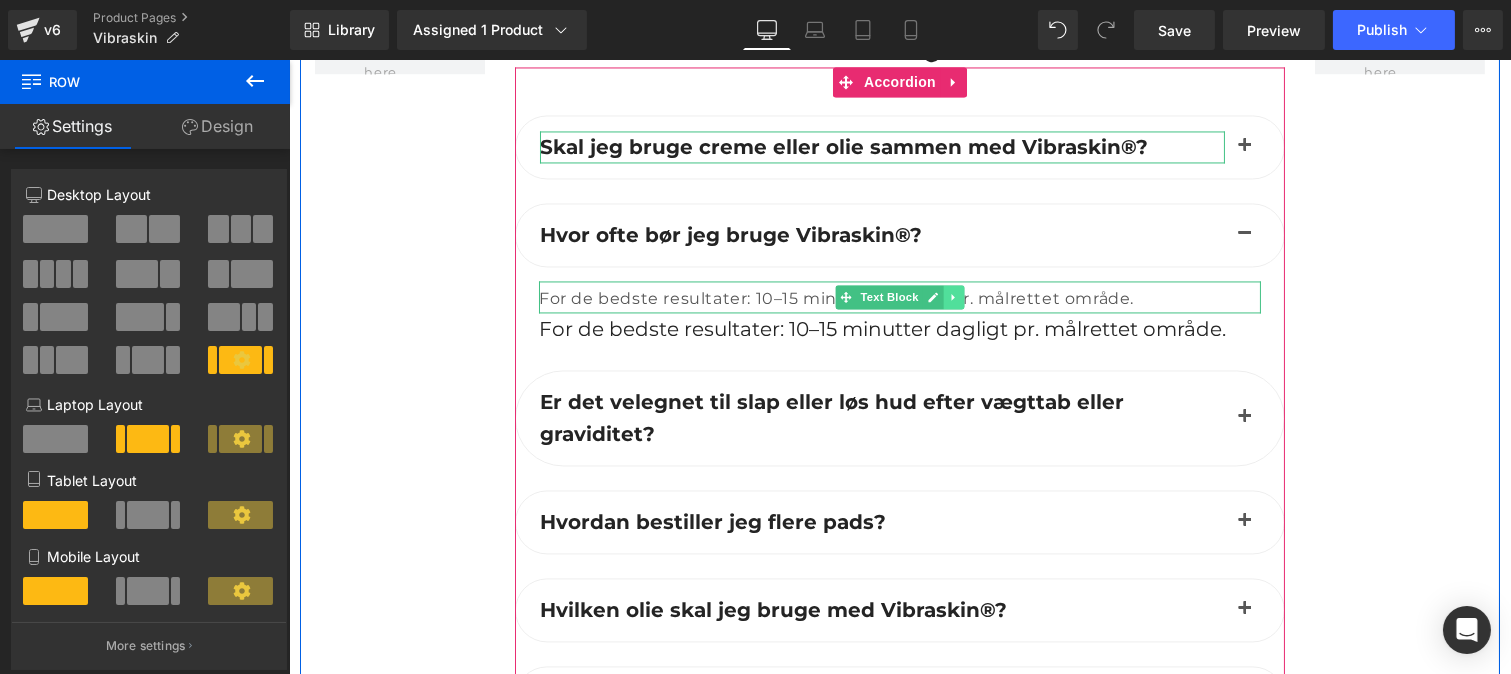 click 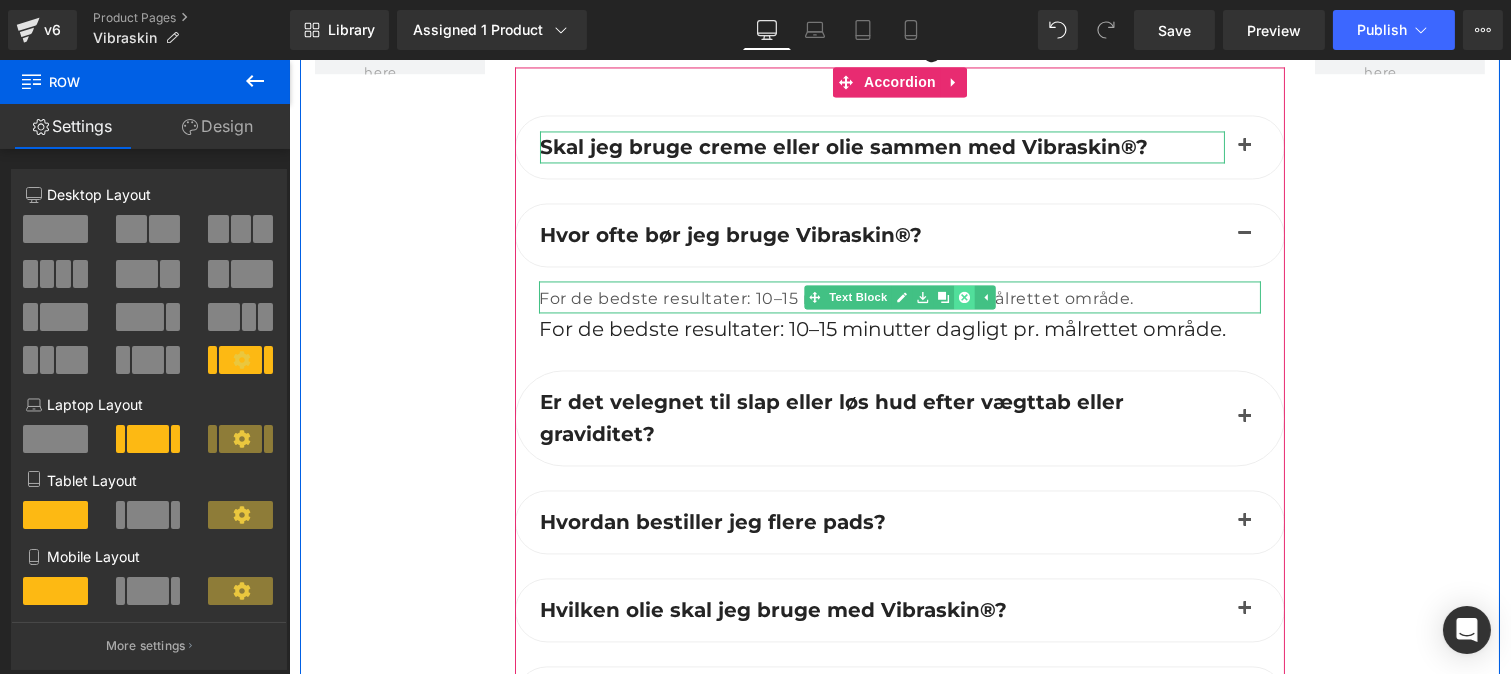 click 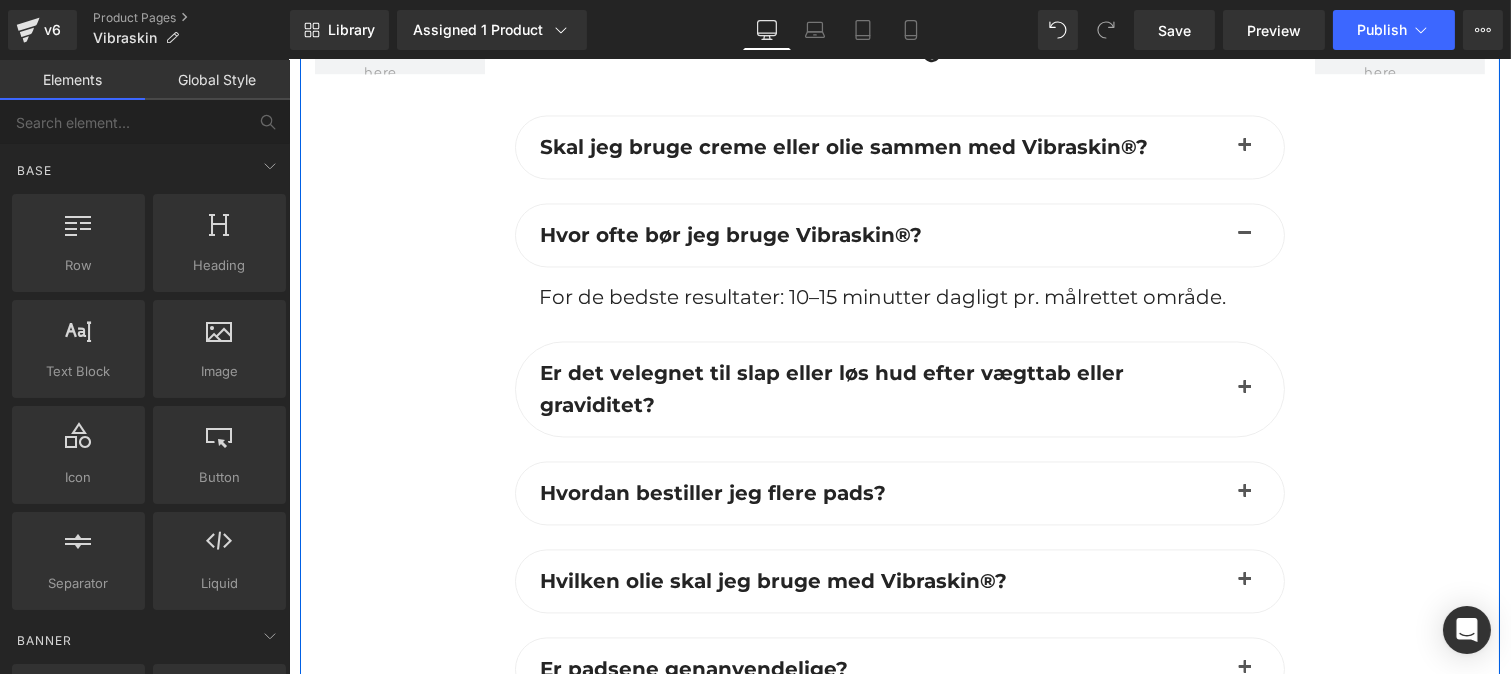 click at bounding box center [1244, 151] 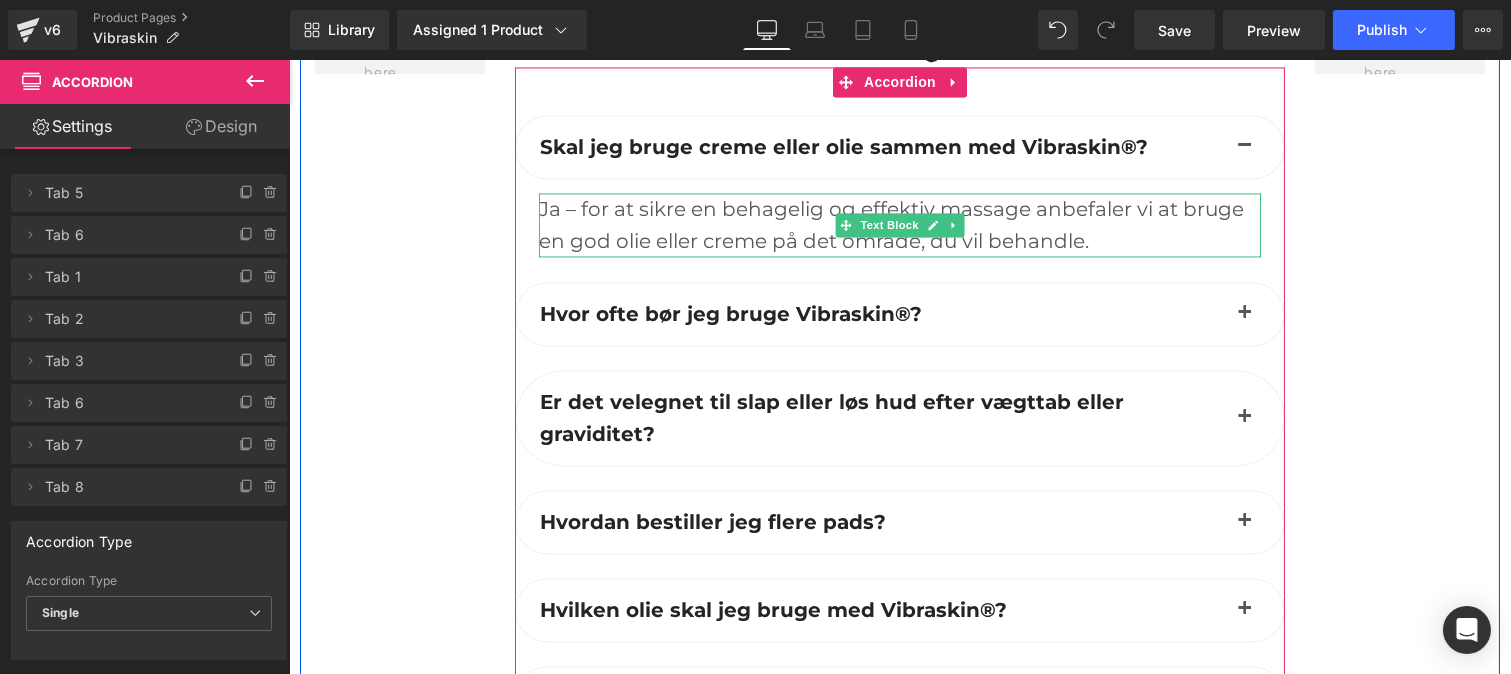 click on "Ja – for at sikre en behagelig og effektiv massage anbefaler vi at bruge en god olie eller creme på det område, du vil behandle." at bounding box center (899, 225) 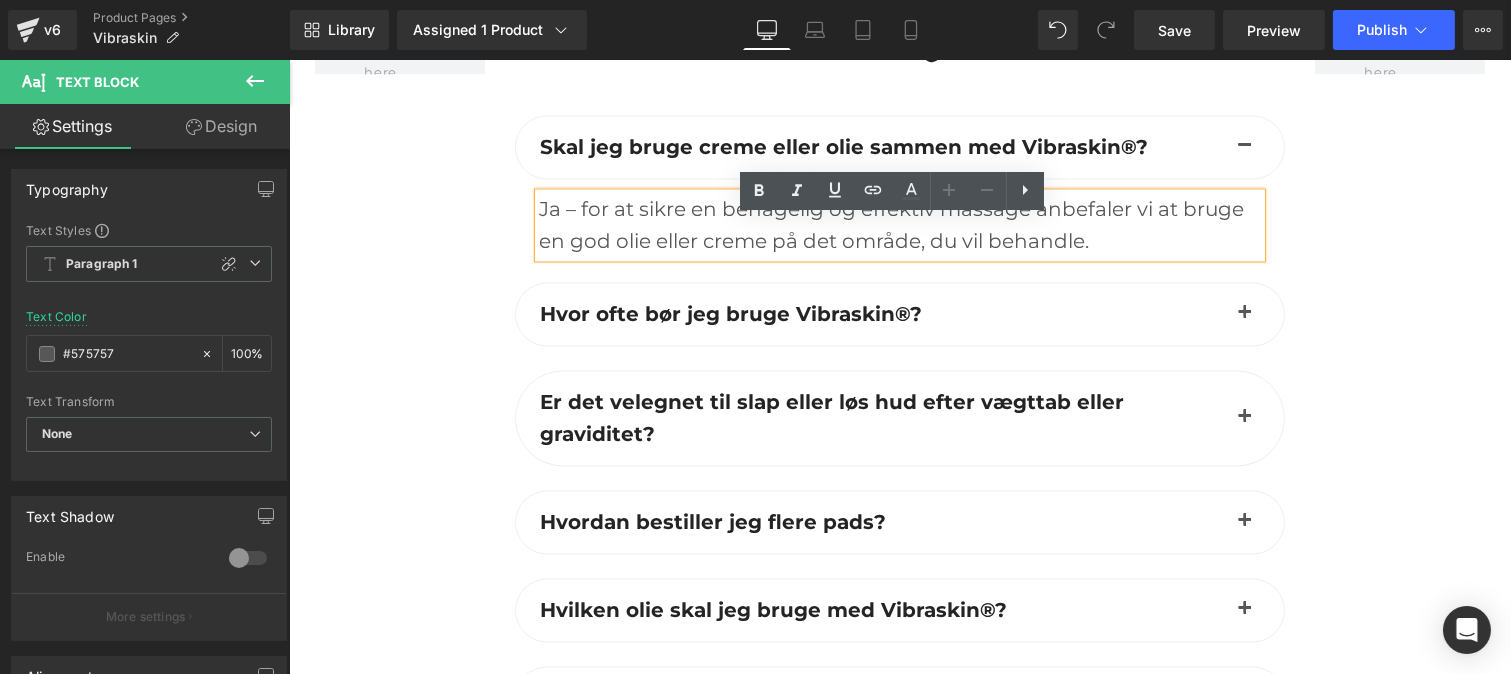 click on "Ja – for at sikre en behagelig og effektiv massage anbefaler vi at bruge en god olie eller creme på det område, du vil behandle." at bounding box center (899, 225) 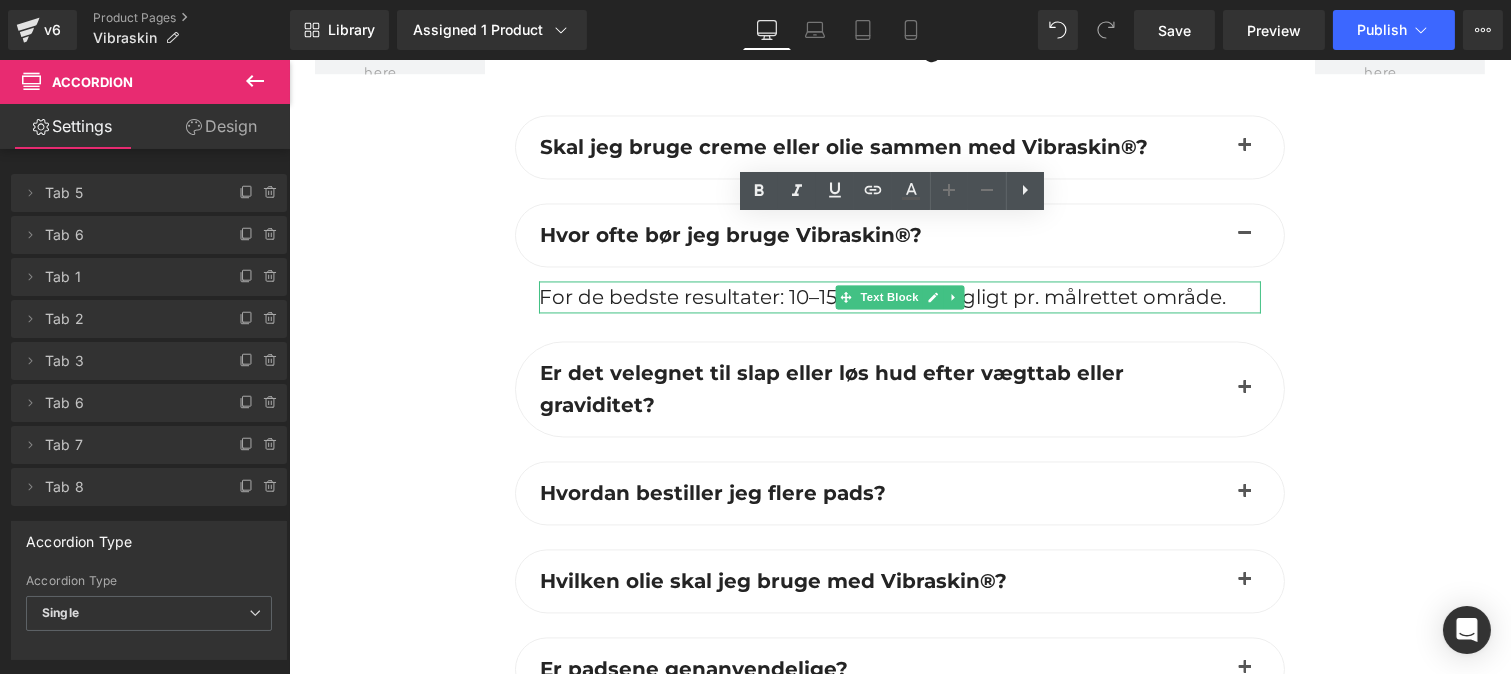 click on "For de bedste resultater: 10–15 minutter dagligt pr. målrettet område." at bounding box center [881, 297] 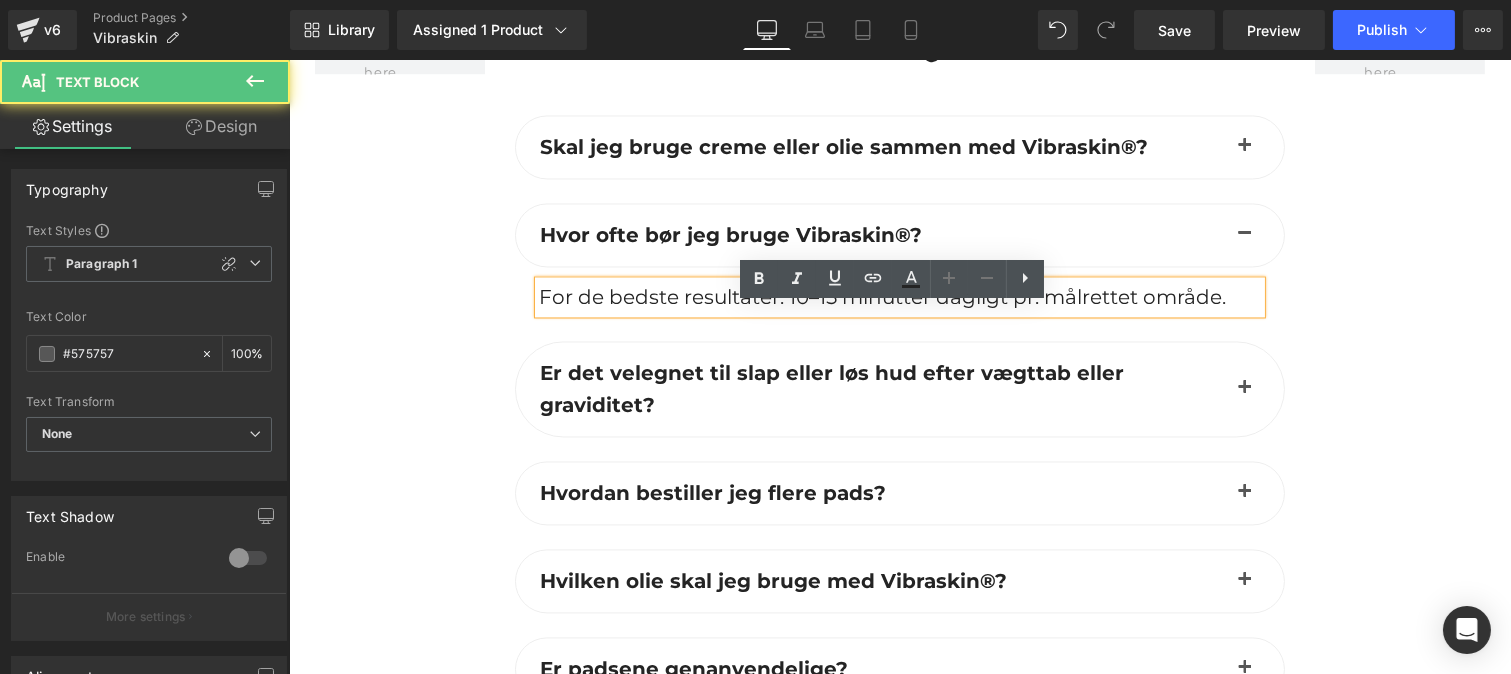 click on "For de bedste resultater: 10–15 minutter dagligt pr. målrettet område." at bounding box center (881, 297) 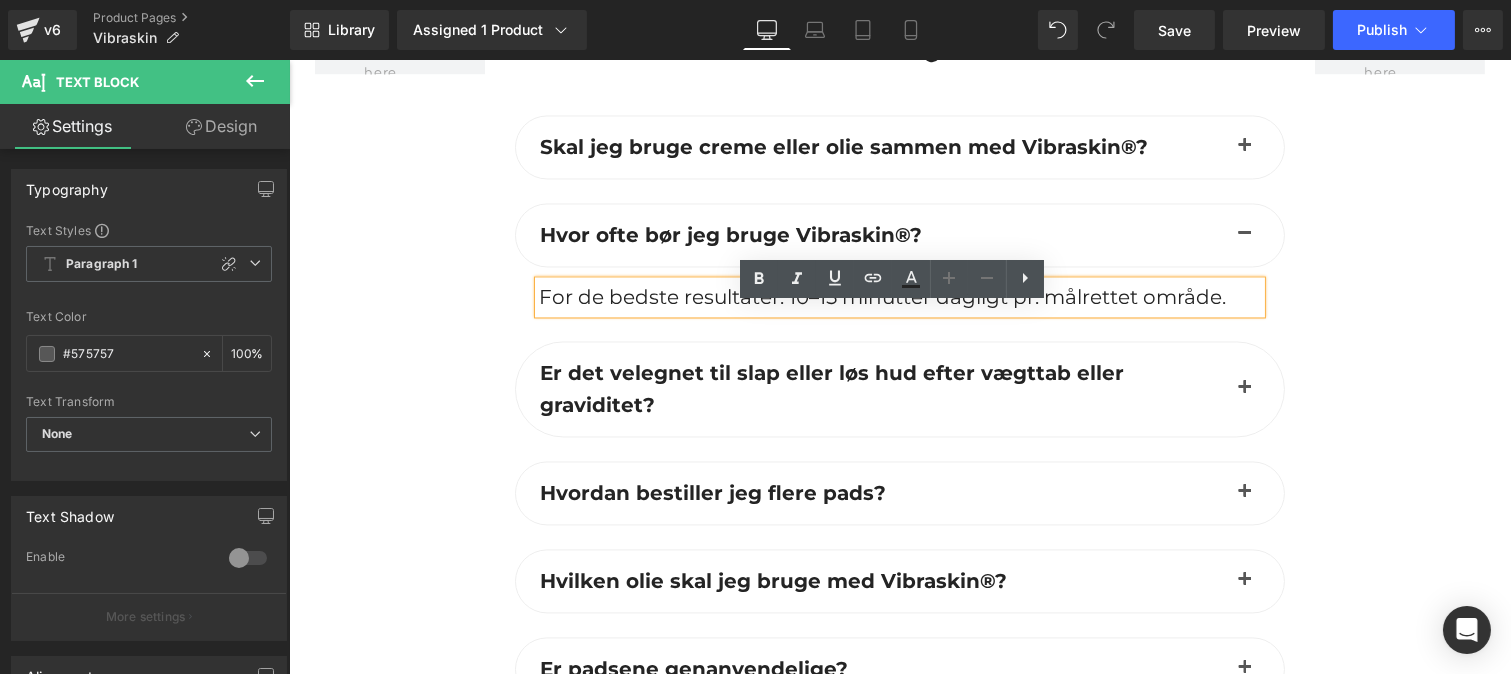 click at bounding box center [1244, 151] 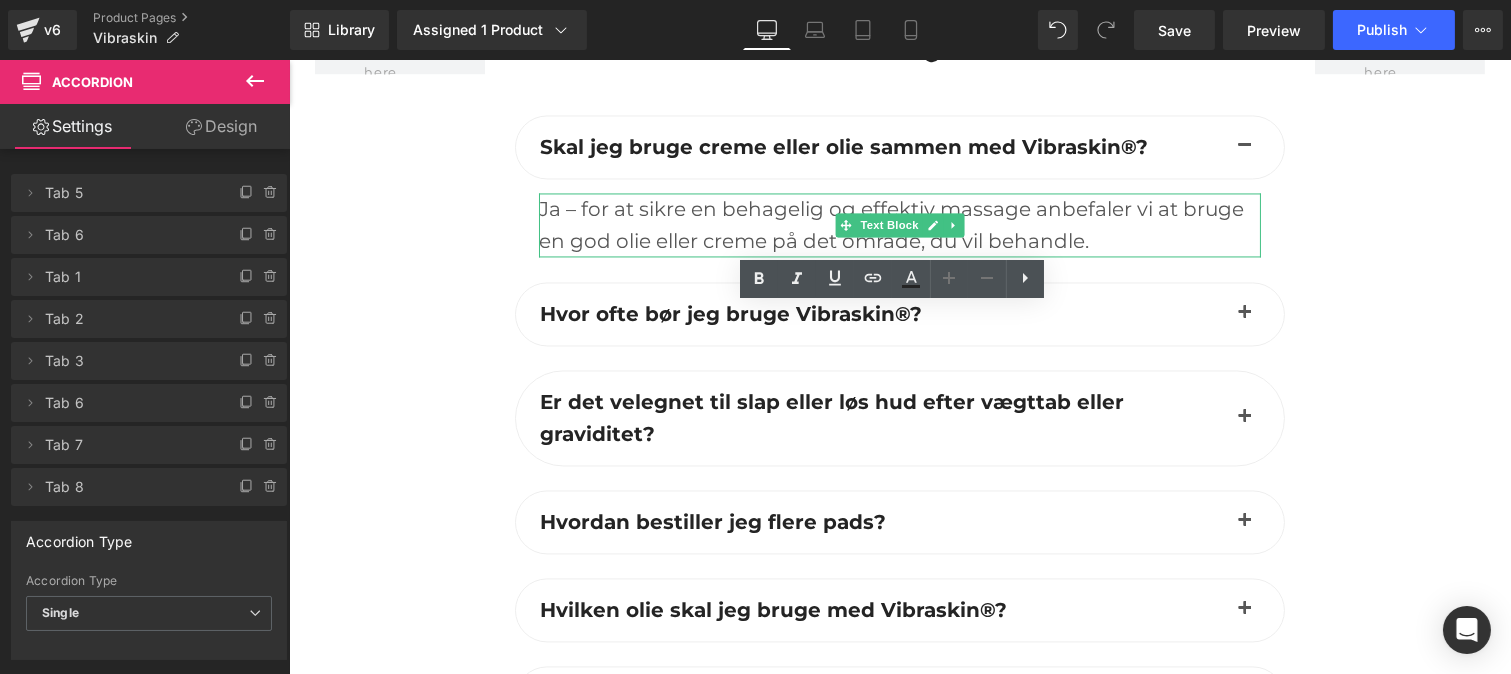 click on "Ja – for at sikre en behagelig og effektiv massage anbefaler vi at bruge en god olie eller creme på det område, du vil behandle." at bounding box center (899, 225) 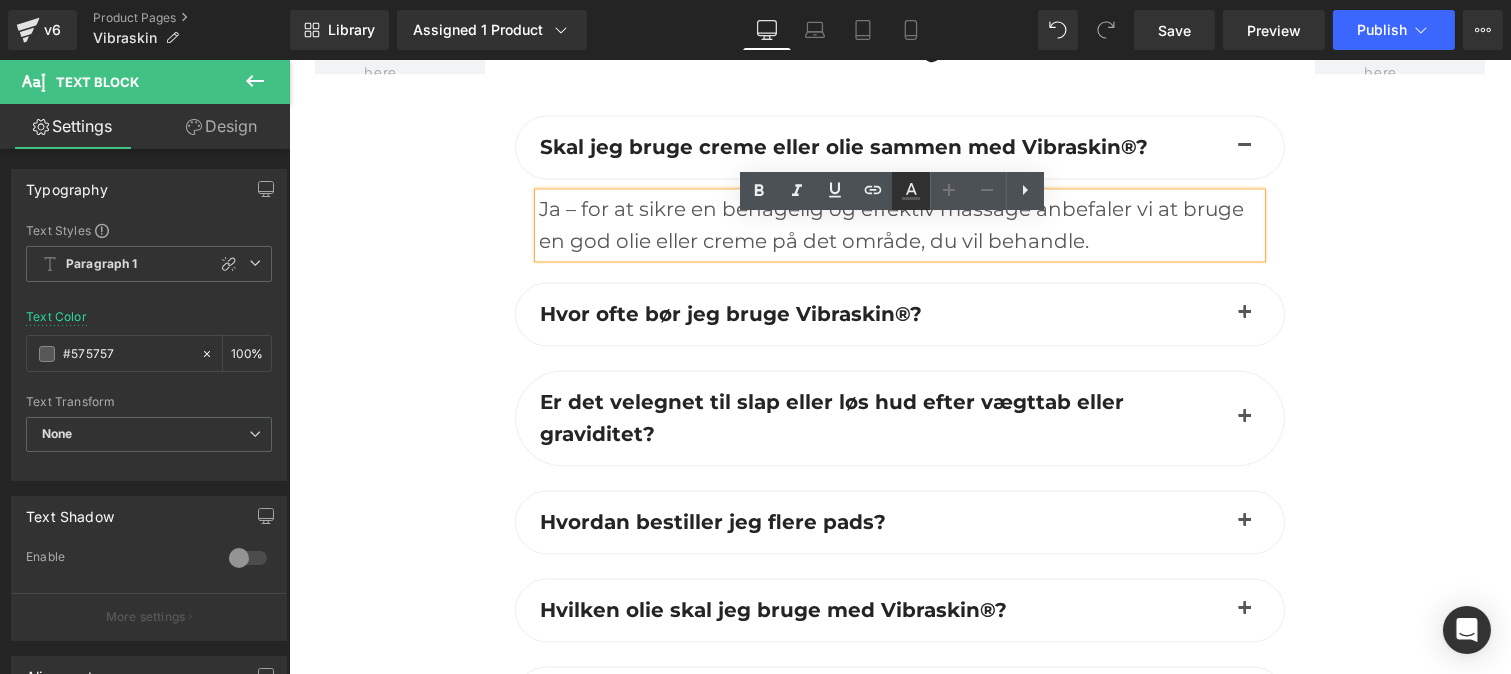 click 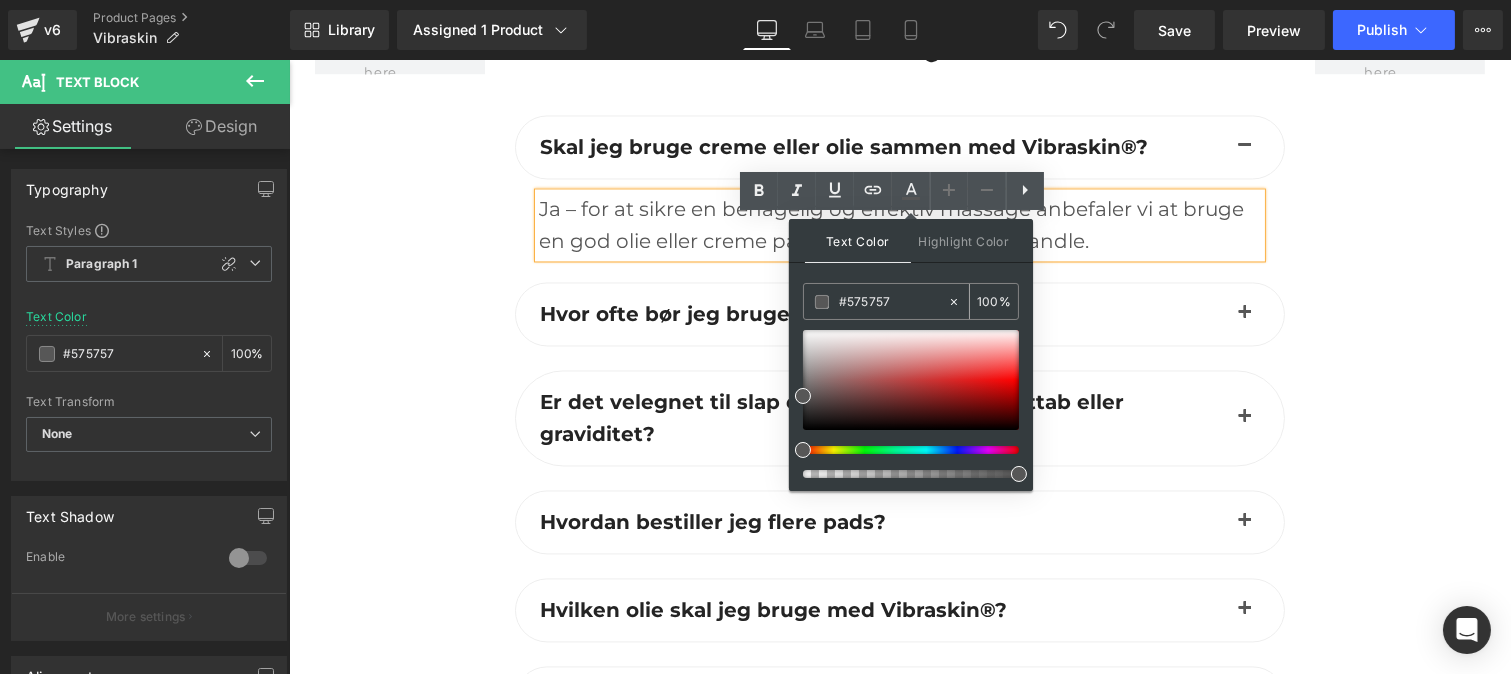 click on "#575757" at bounding box center (893, 302) 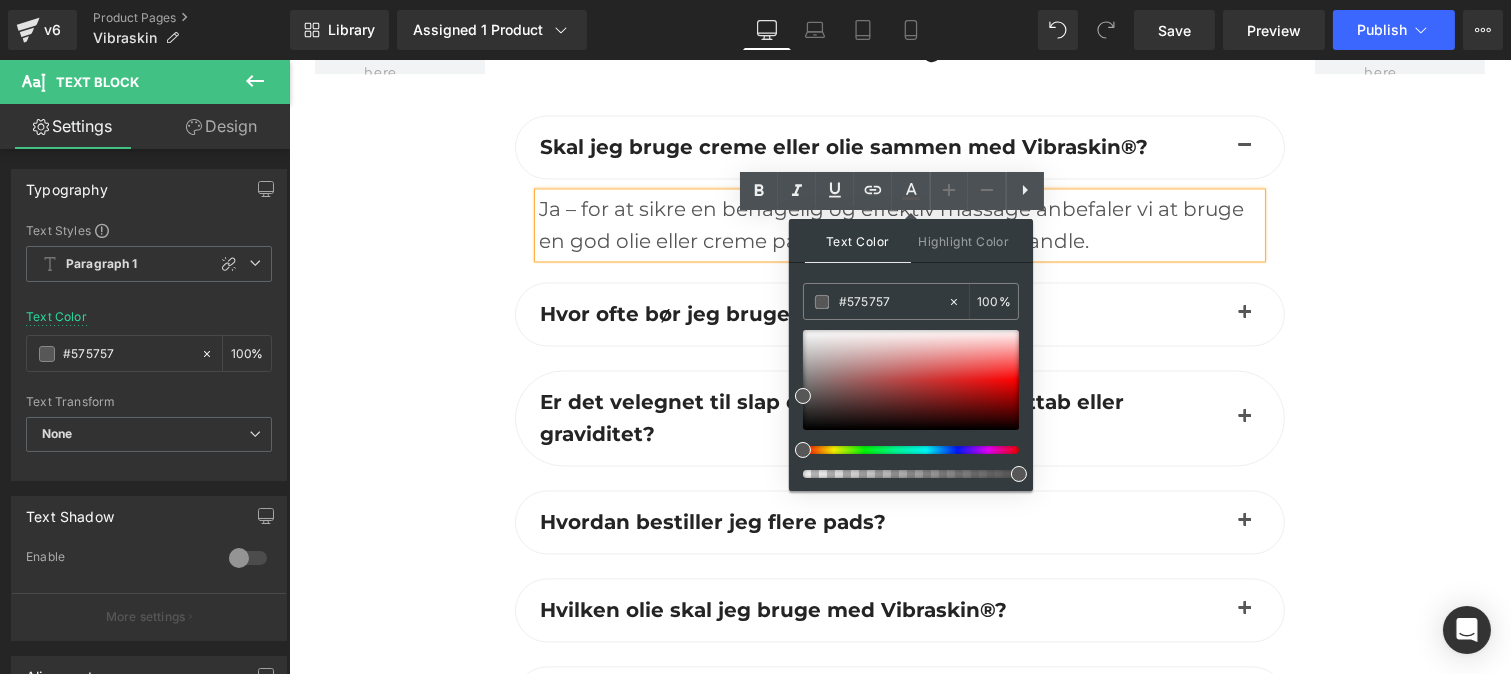 drag, startPoint x: 1225, startPoint y: 335, endPoint x: 1236, endPoint y: 340, distance: 12.083046 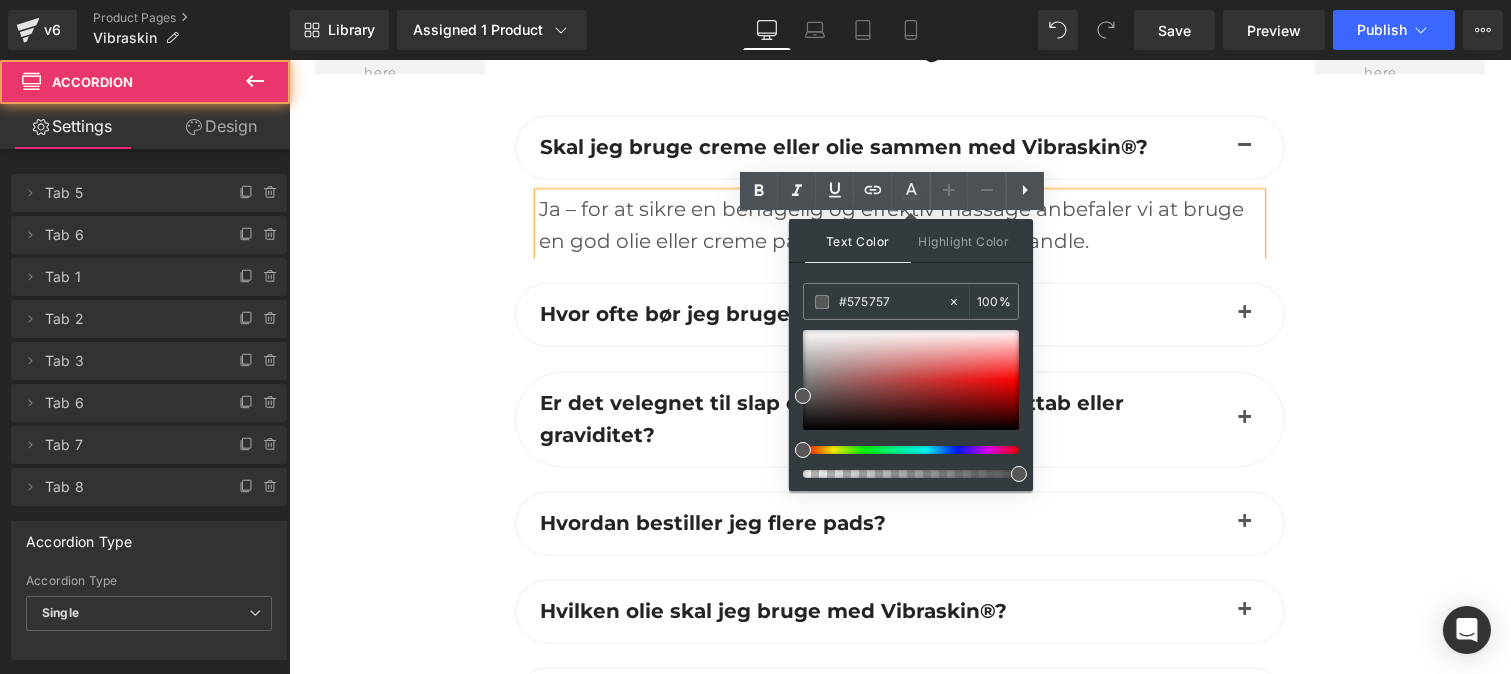 click on "For de bedste resultater: 10–15 minutter dagligt pr. målrettet område. Text Block" at bounding box center [899, 371] 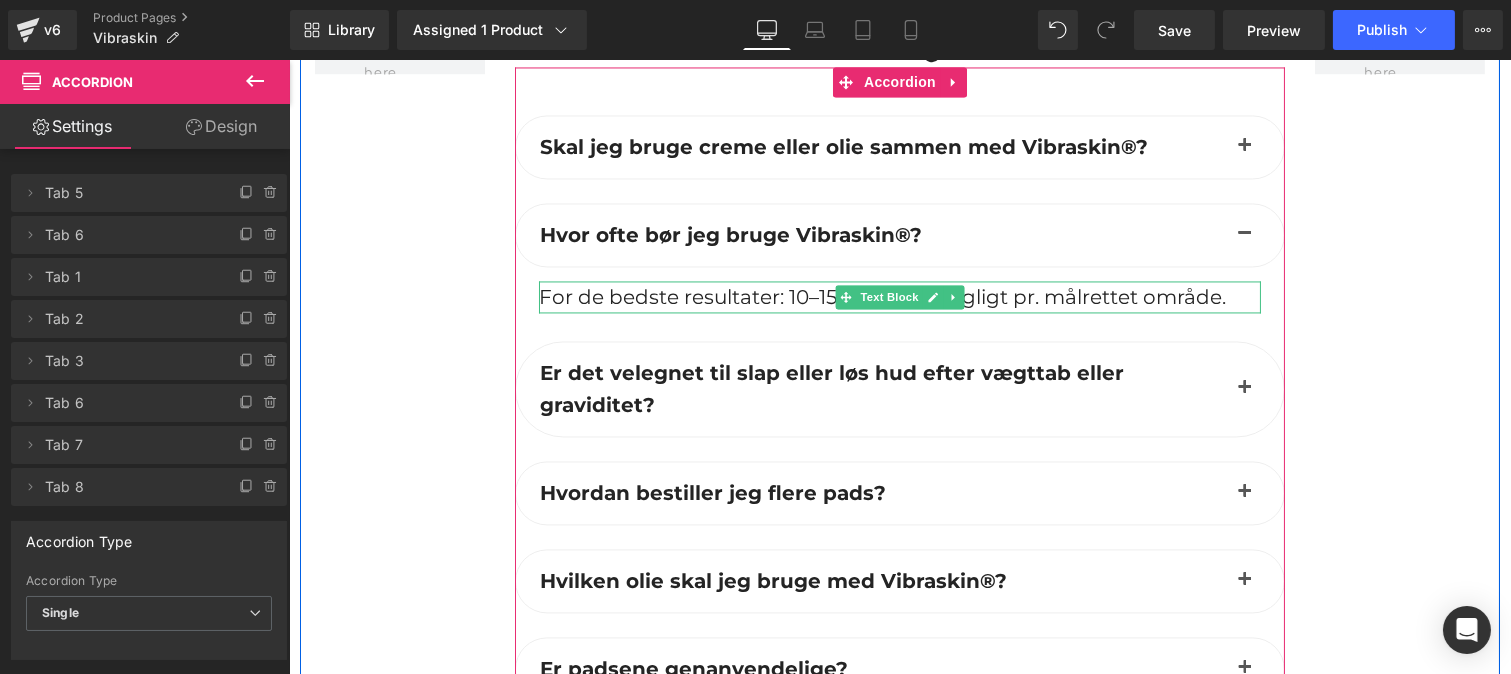 click on "For de bedste resultater: 10–15 minutter dagligt pr. målrettet område." at bounding box center [881, 297] 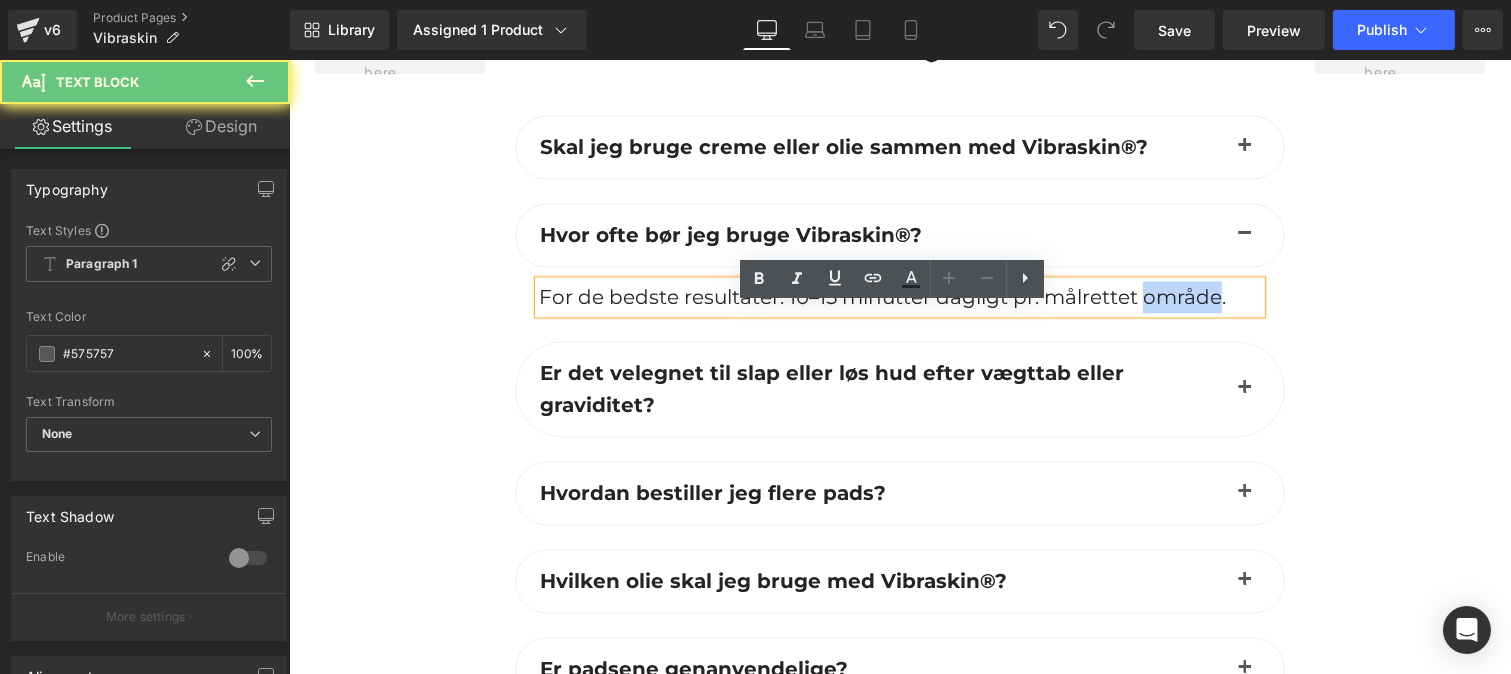 click on "For de bedste resultater: 10–15 minutter dagligt pr. målrettet område." at bounding box center (881, 297) 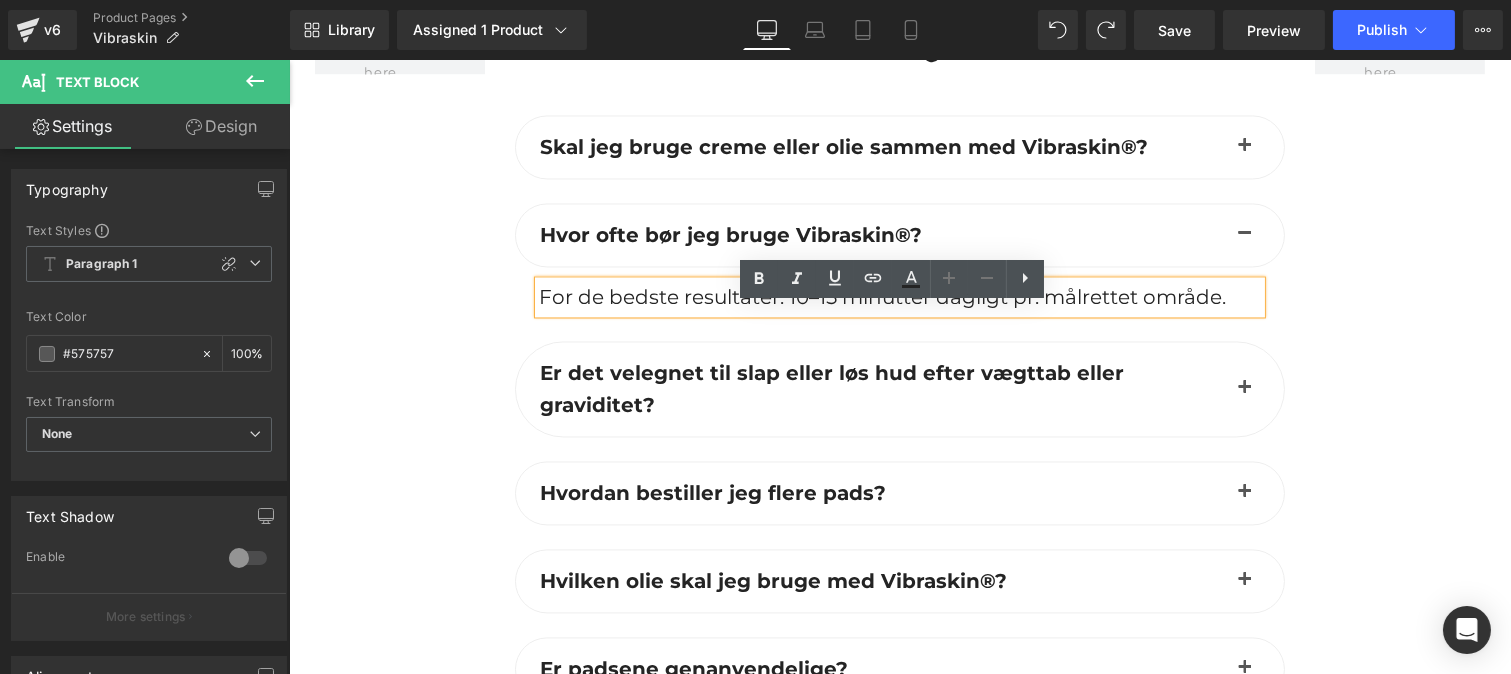 click on "For de bedste resultater: 10–15 minutter dagligt pr. målrettet område." at bounding box center [881, 297] 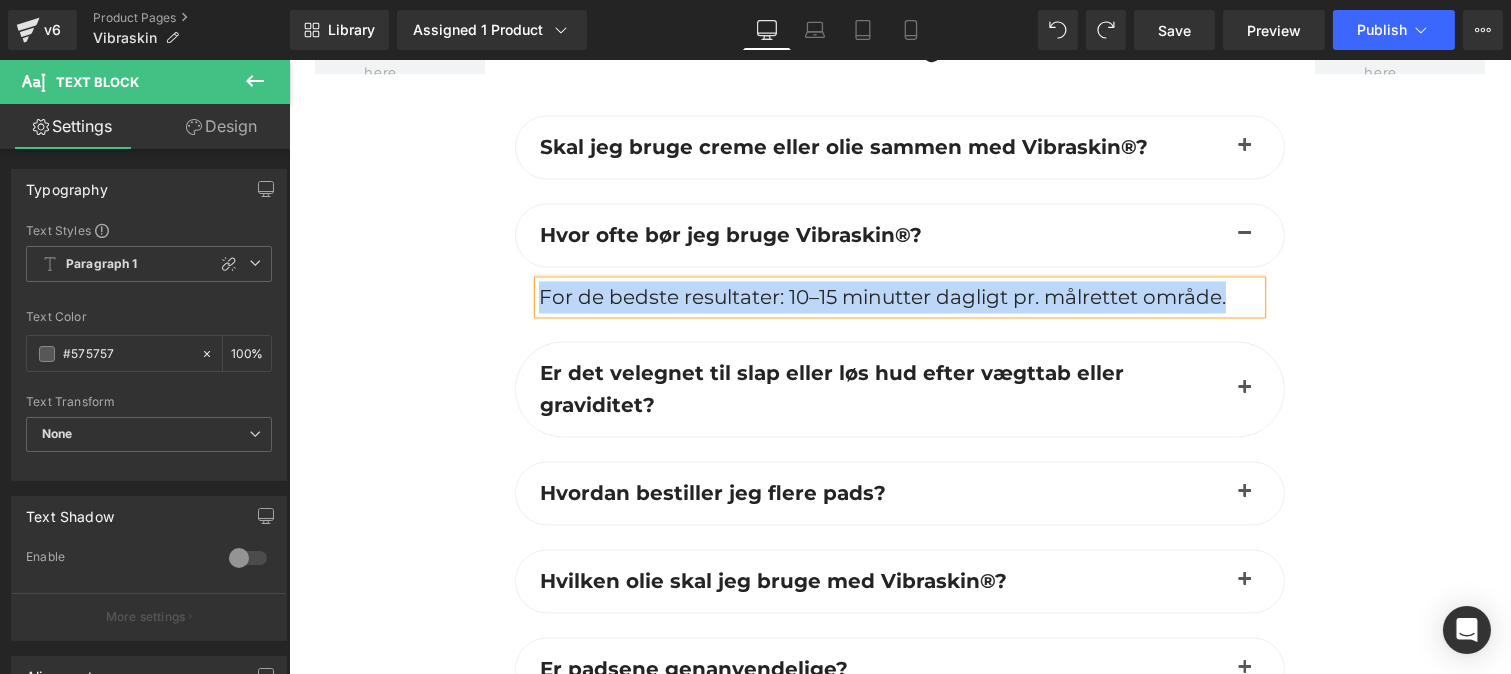 click on "For de bedste resultater: 10–15 minutter dagligt pr. målrettet område." at bounding box center [881, 297] 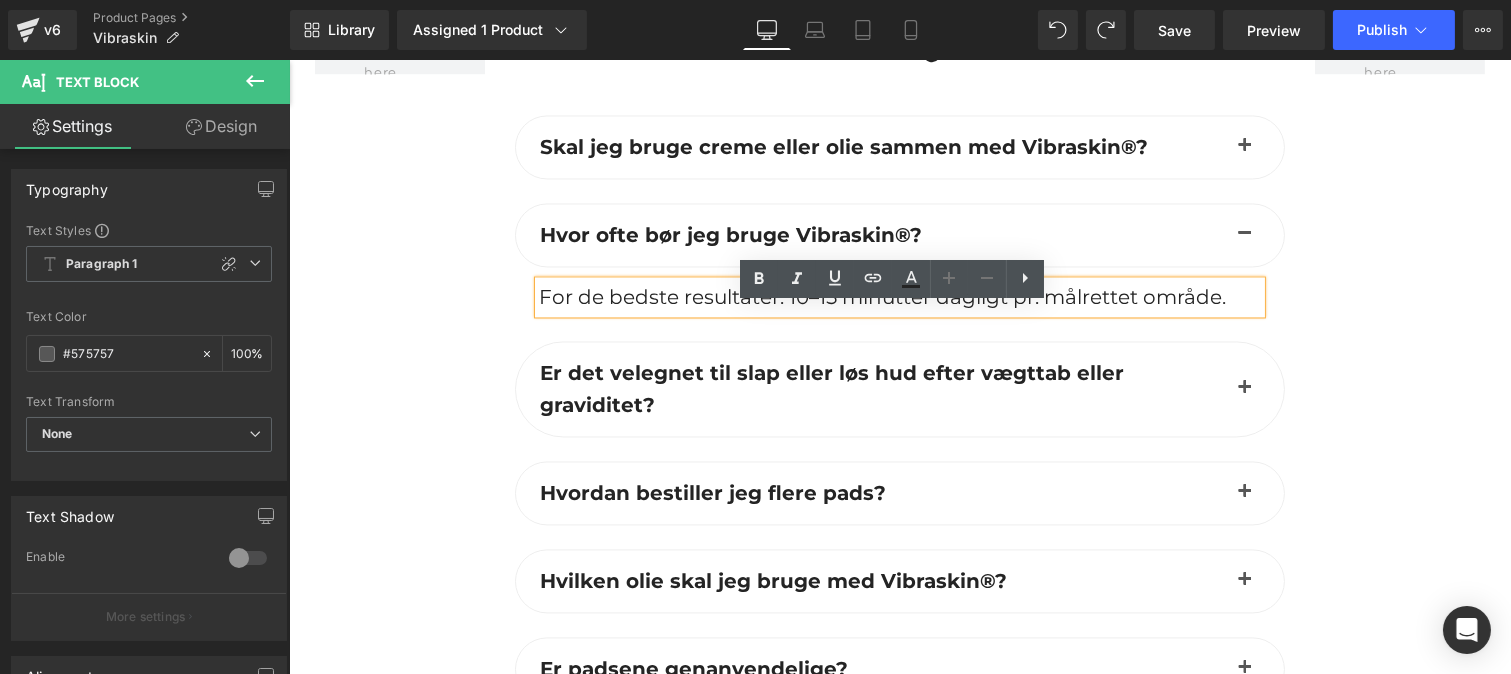 drag, startPoint x: 1221, startPoint y: 328, endPoint x: 524, endPoint y: 320, distance: 697.0459 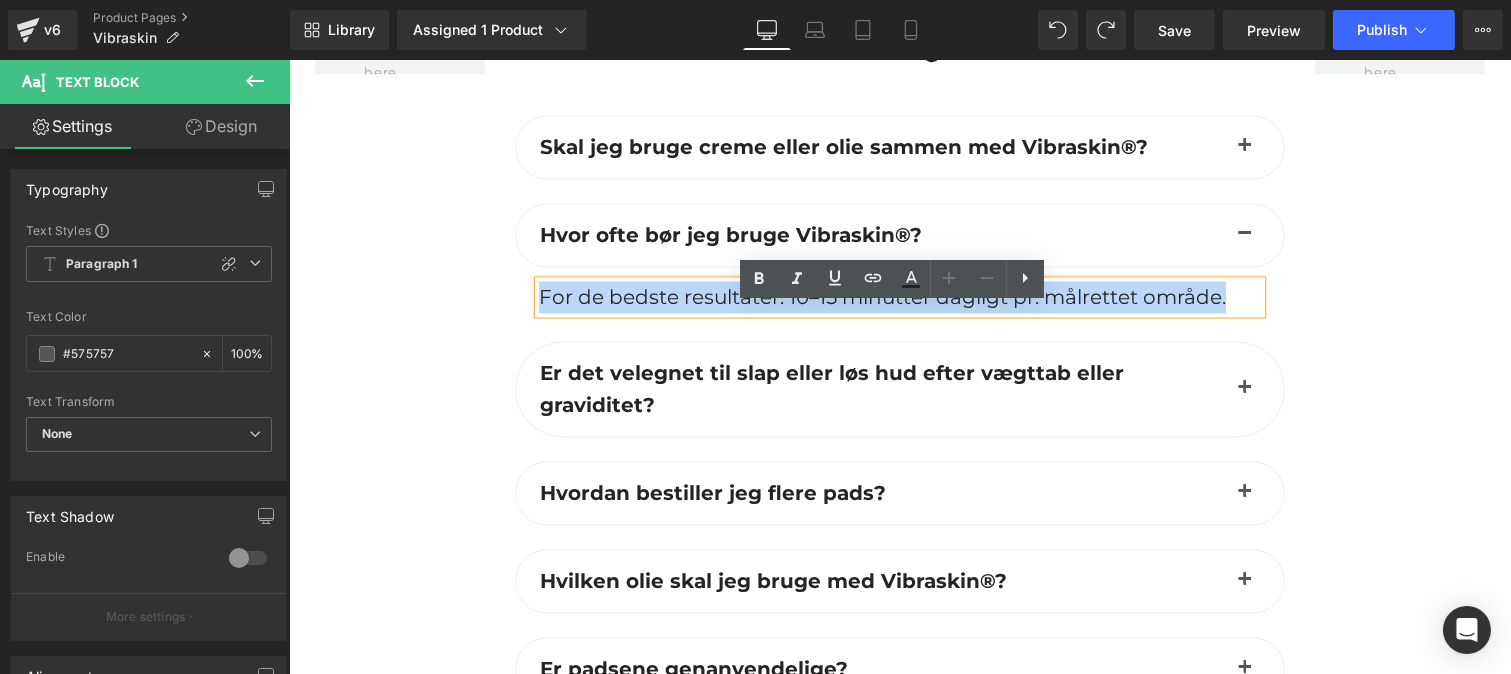 drag, startPoint x: 529, startPoint y: 321, endPoint x: 1107, endPoint y: 307, distance: 578.16956 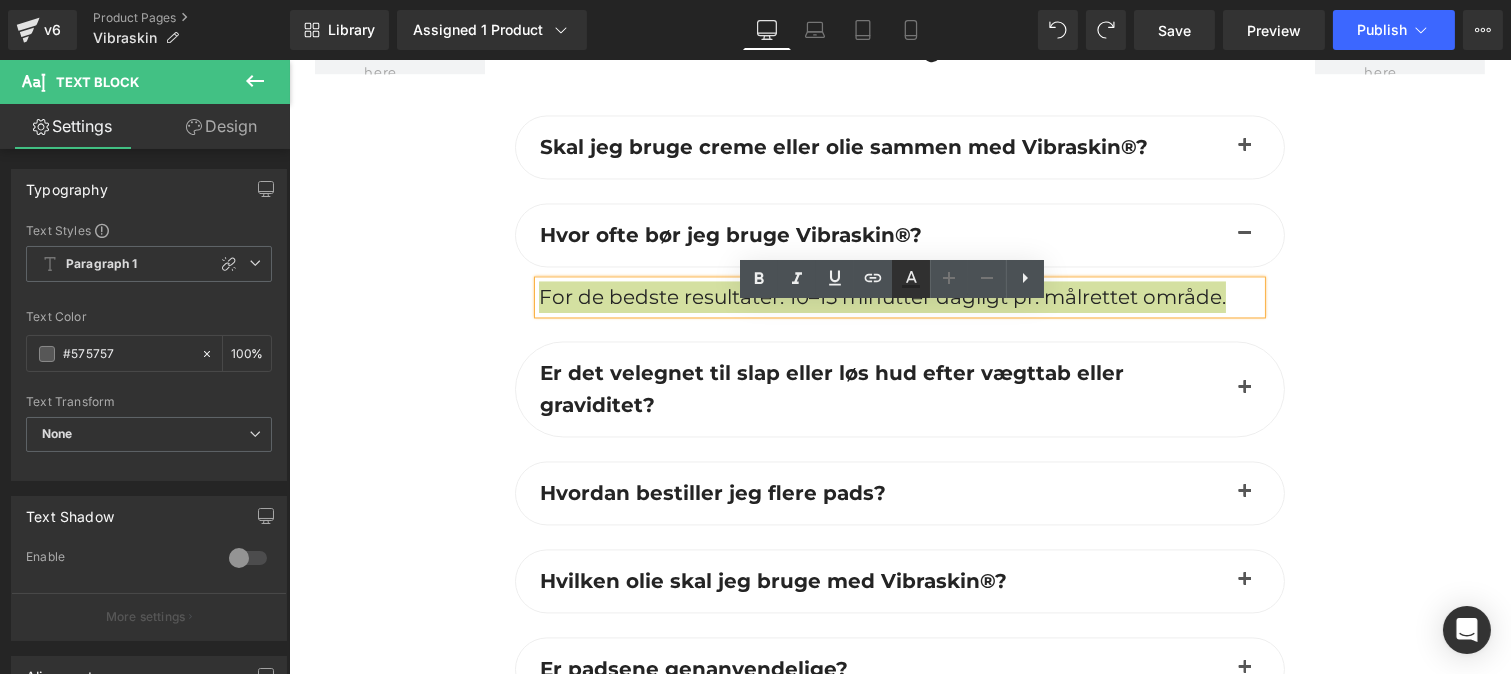 click 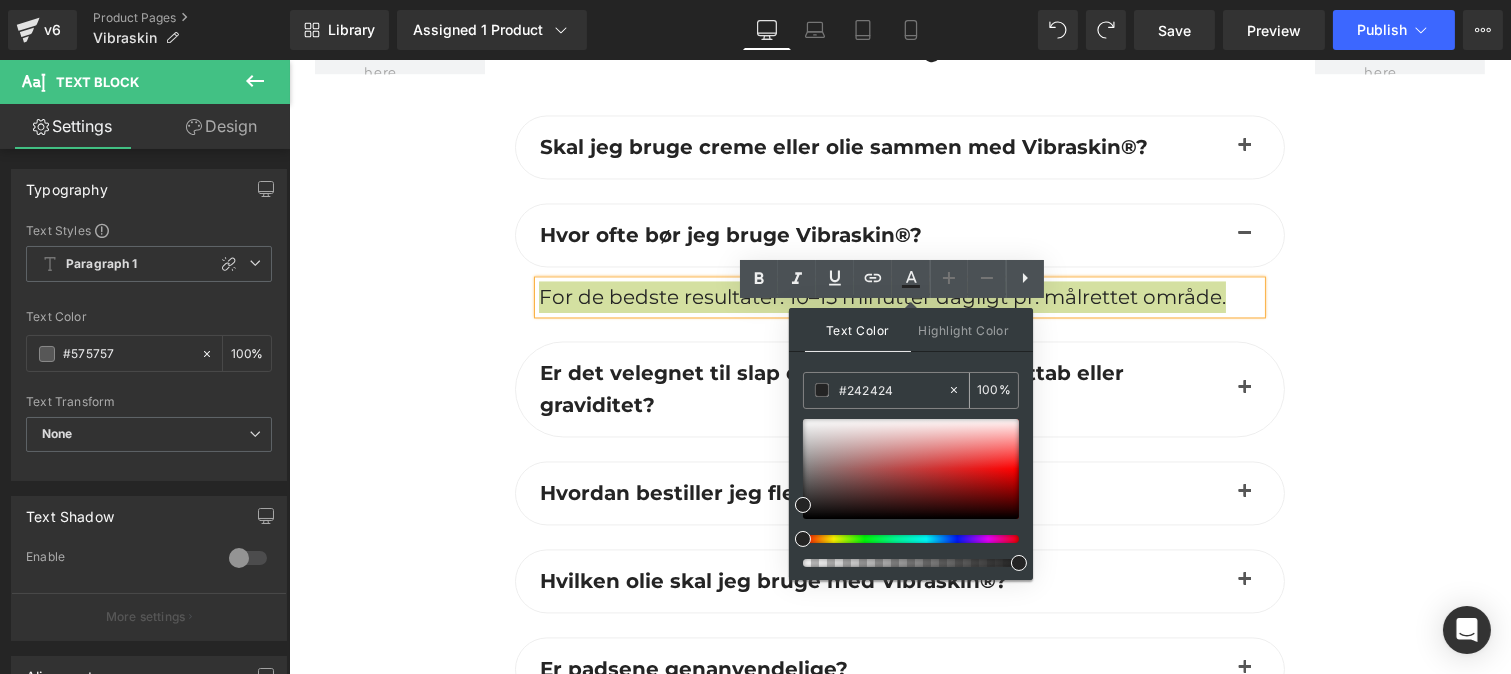 click on "#575757" at bounding box center (893, 390) 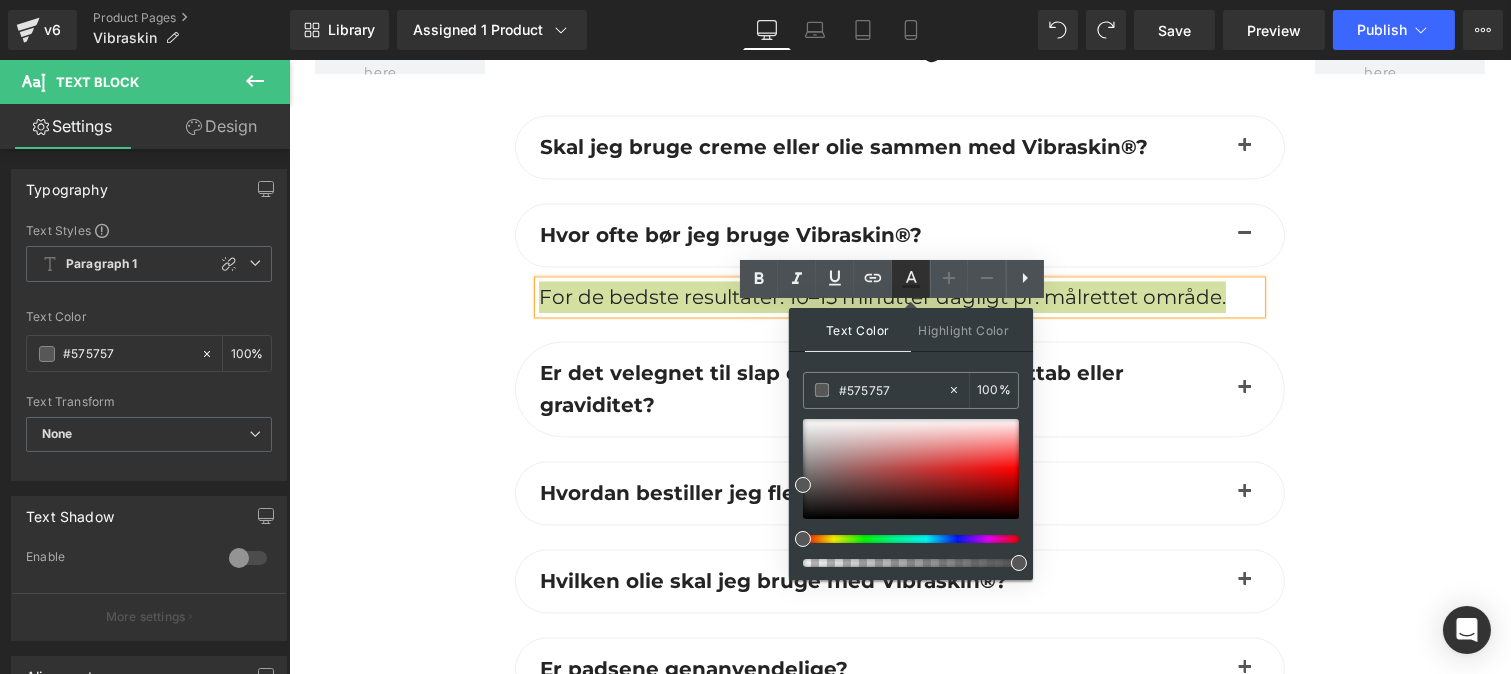 click 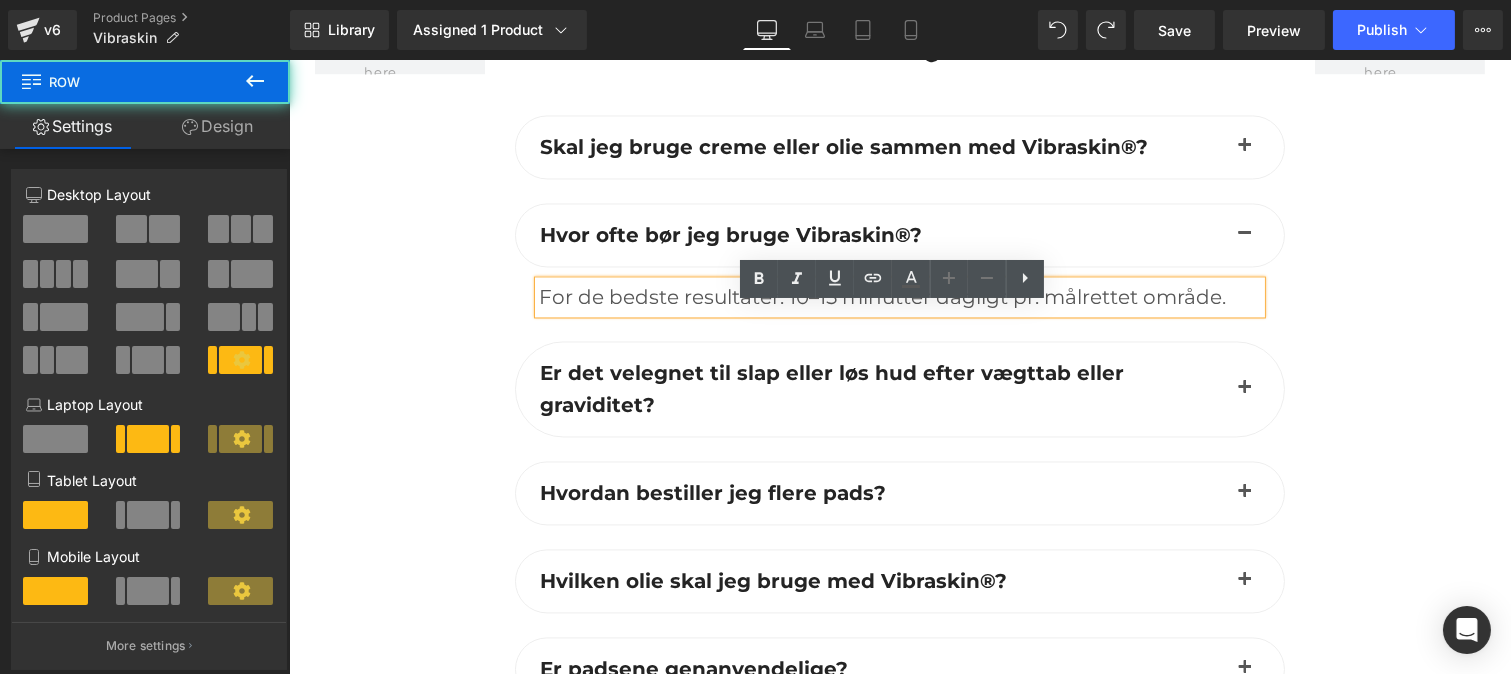 click at bounding box center (1399, 493) 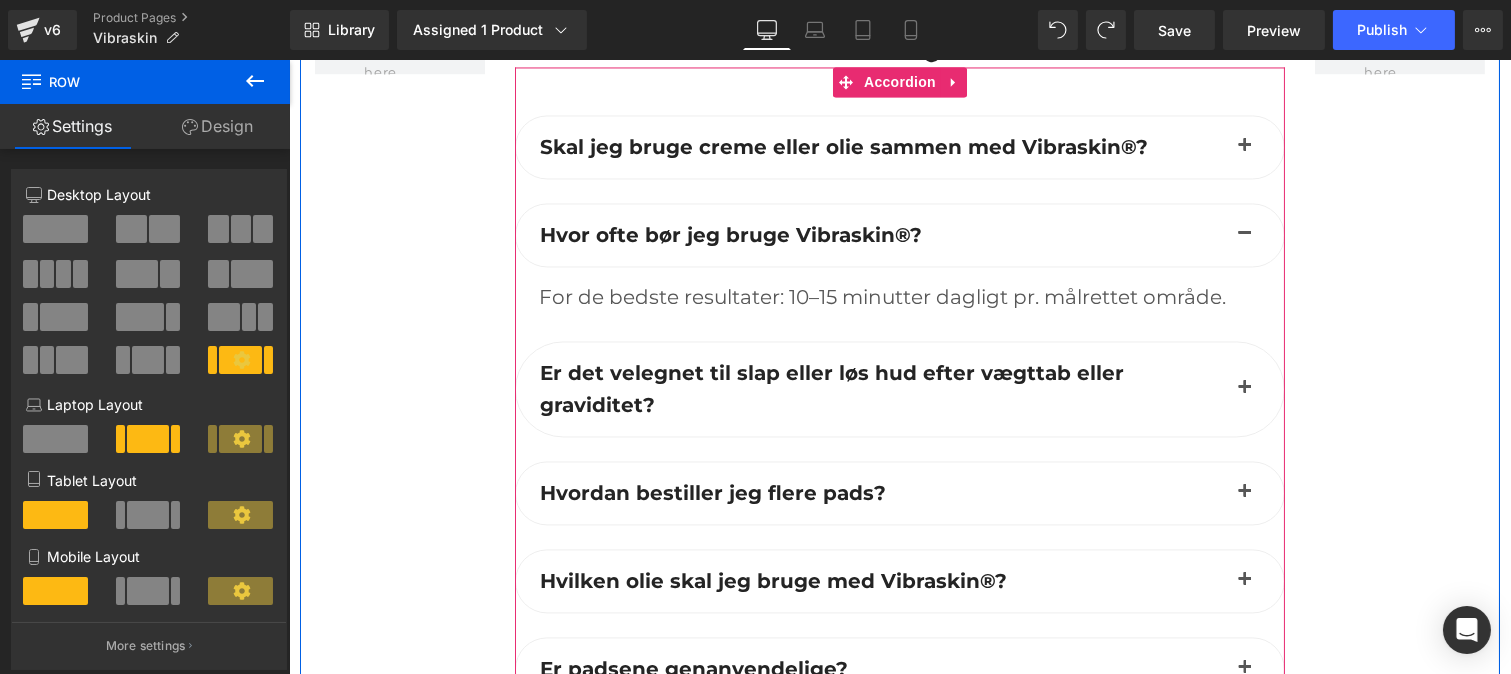 click at bounding box center [1244, 389] 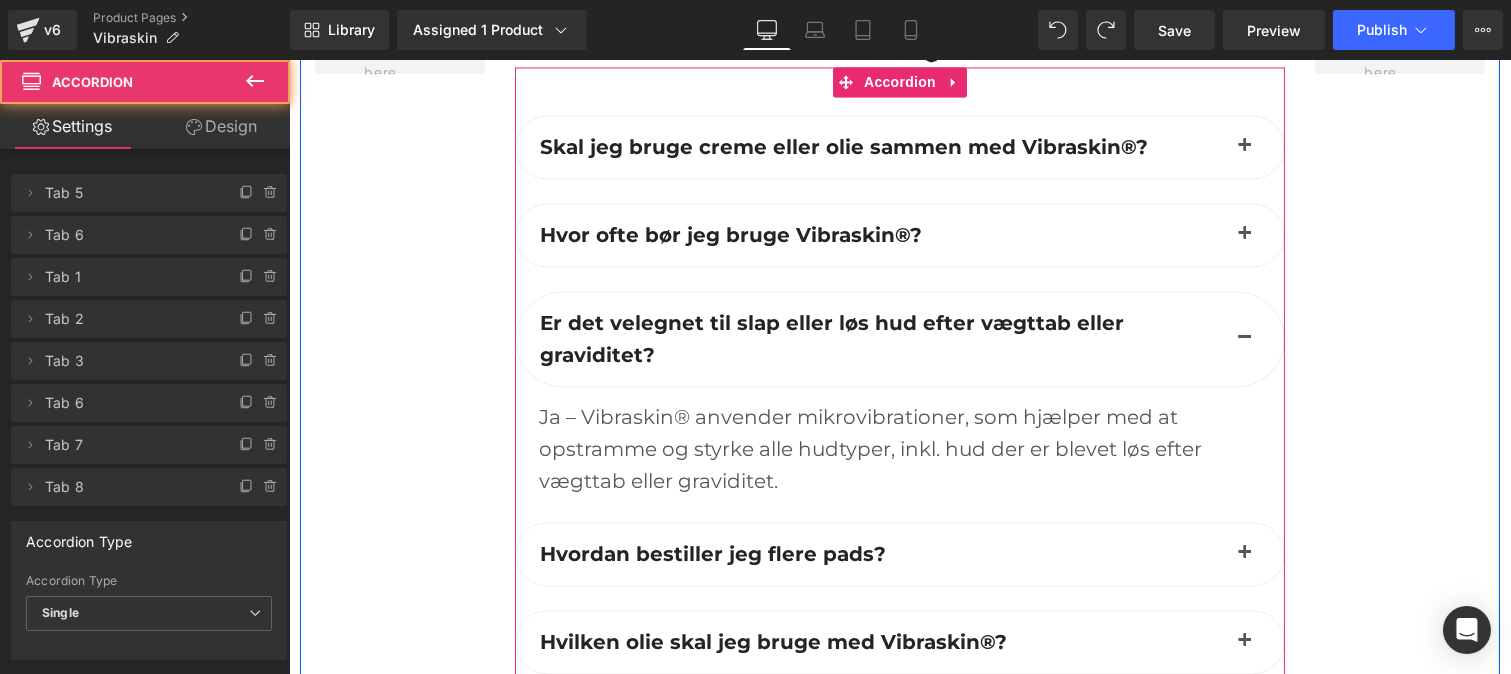 click at bounding box center (1244, 235) 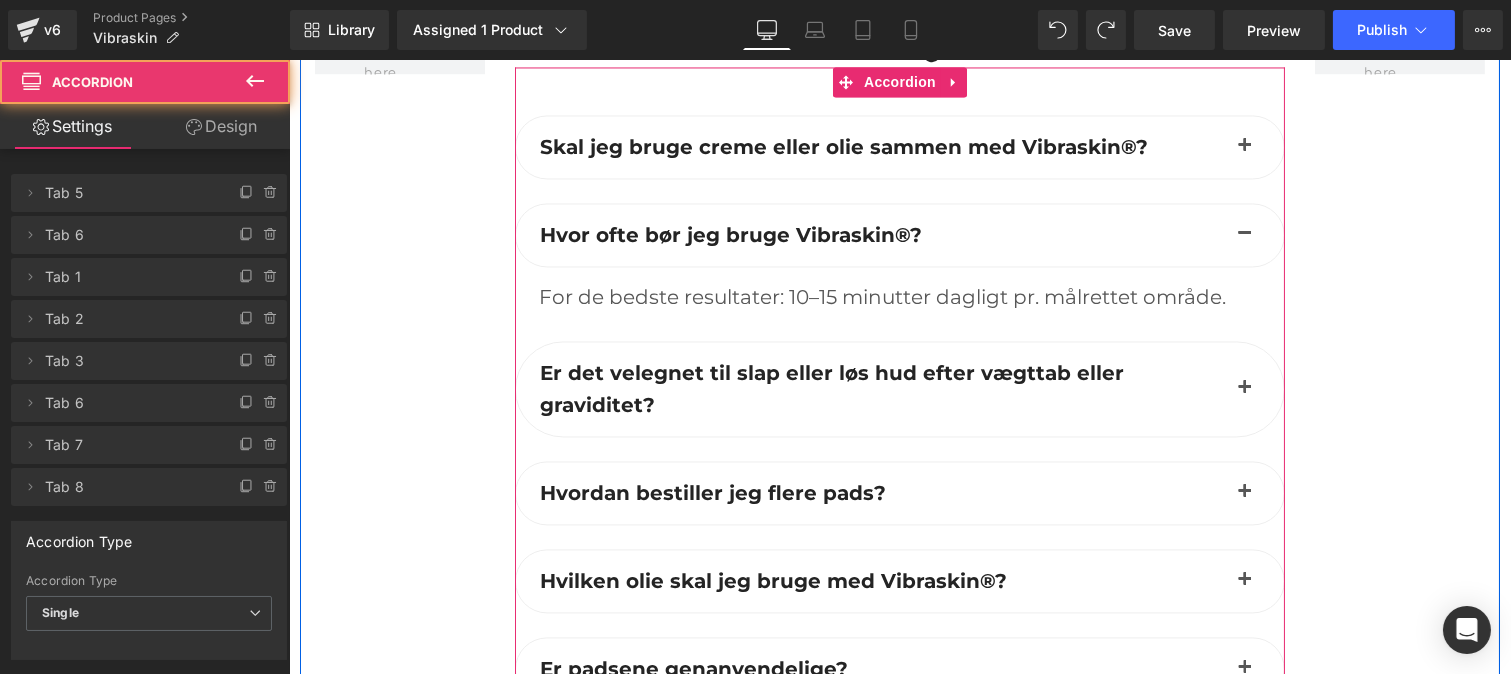 click at bounding box center [1244, 493] 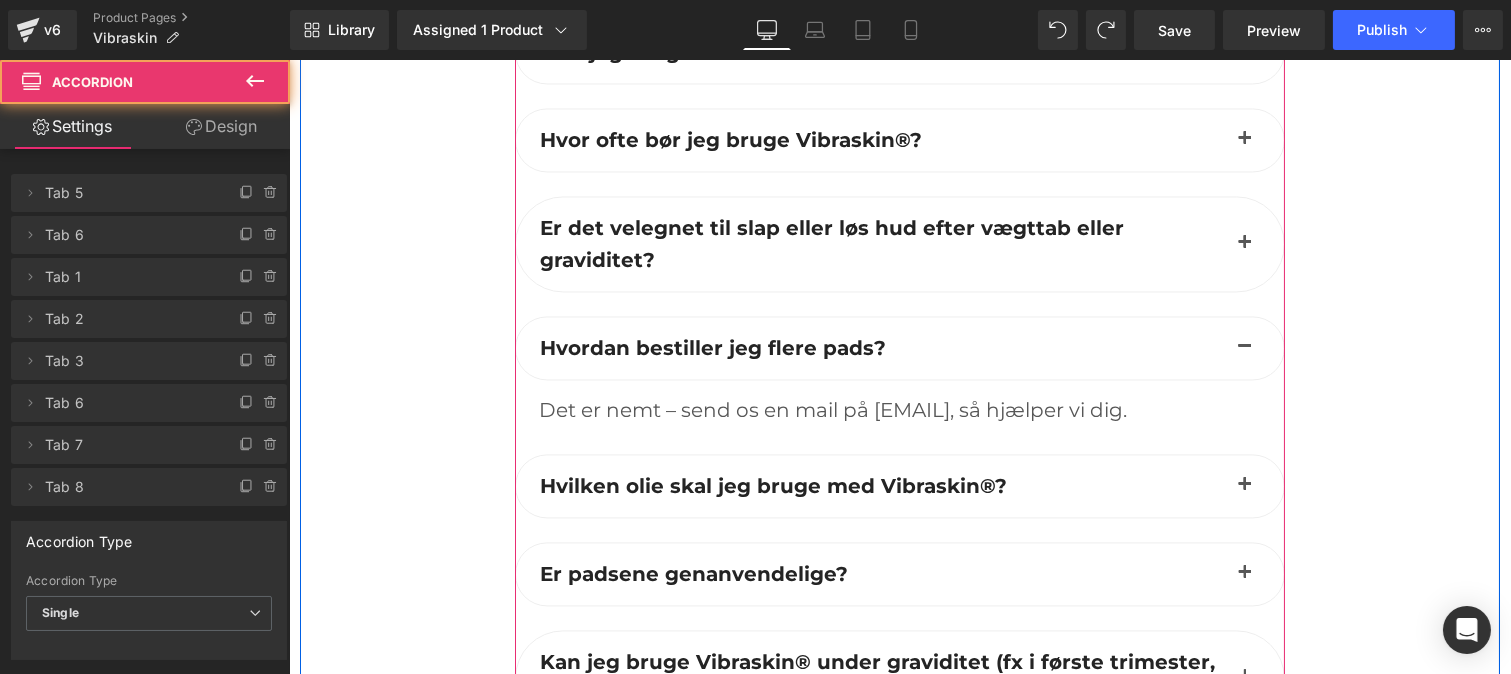 scroll, scrollTop: 7506, scrollLeft: 0, axis: vertical 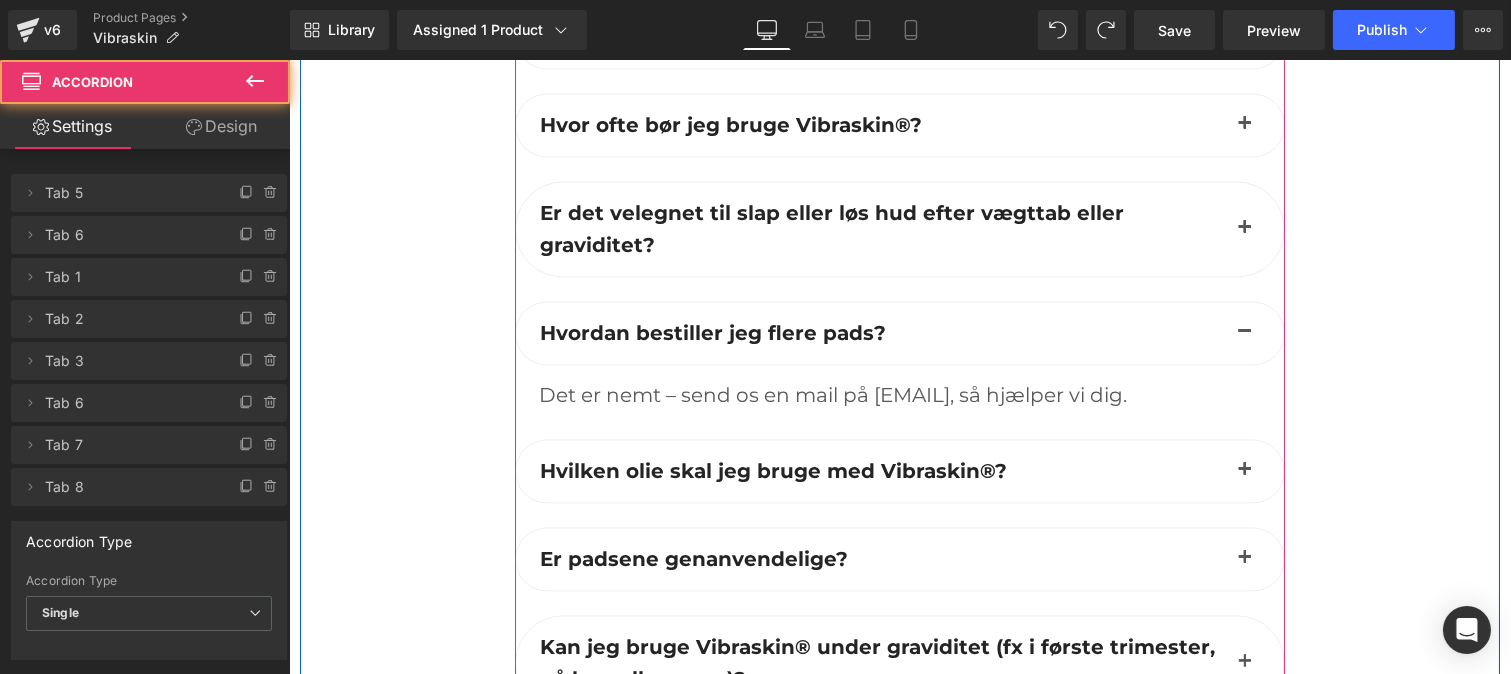 click at bounding box center [1244, 475] 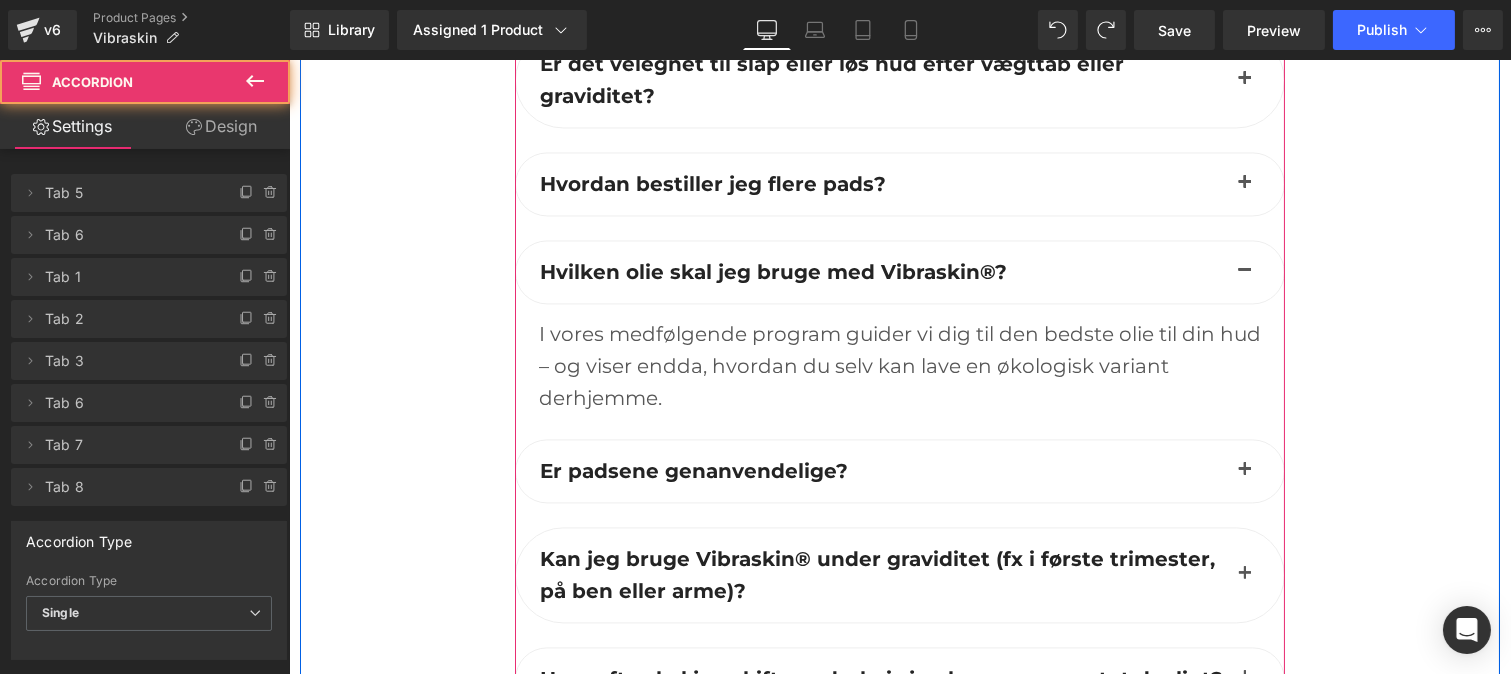 click at bounding box center (1244, 471) 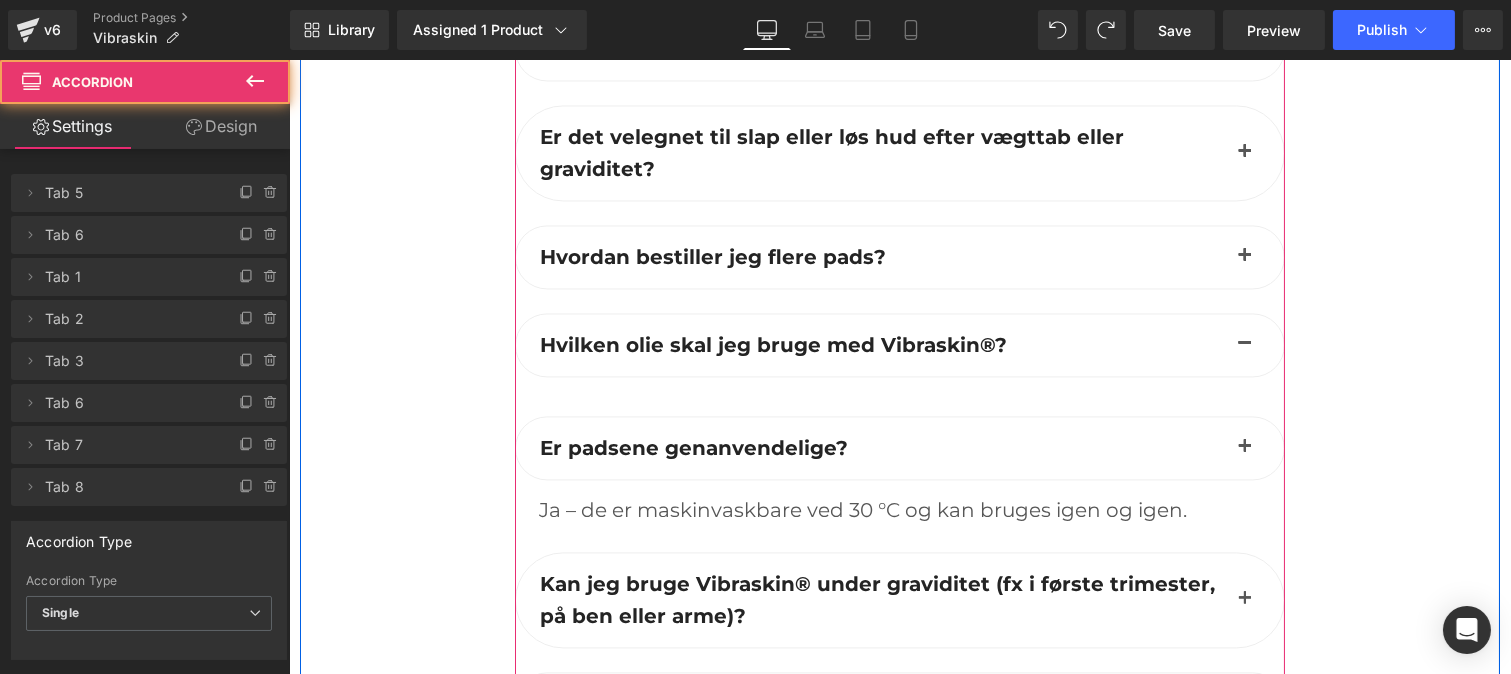 scroll, scrollTop: 7584, scrollLeft: 0, axis: vertical 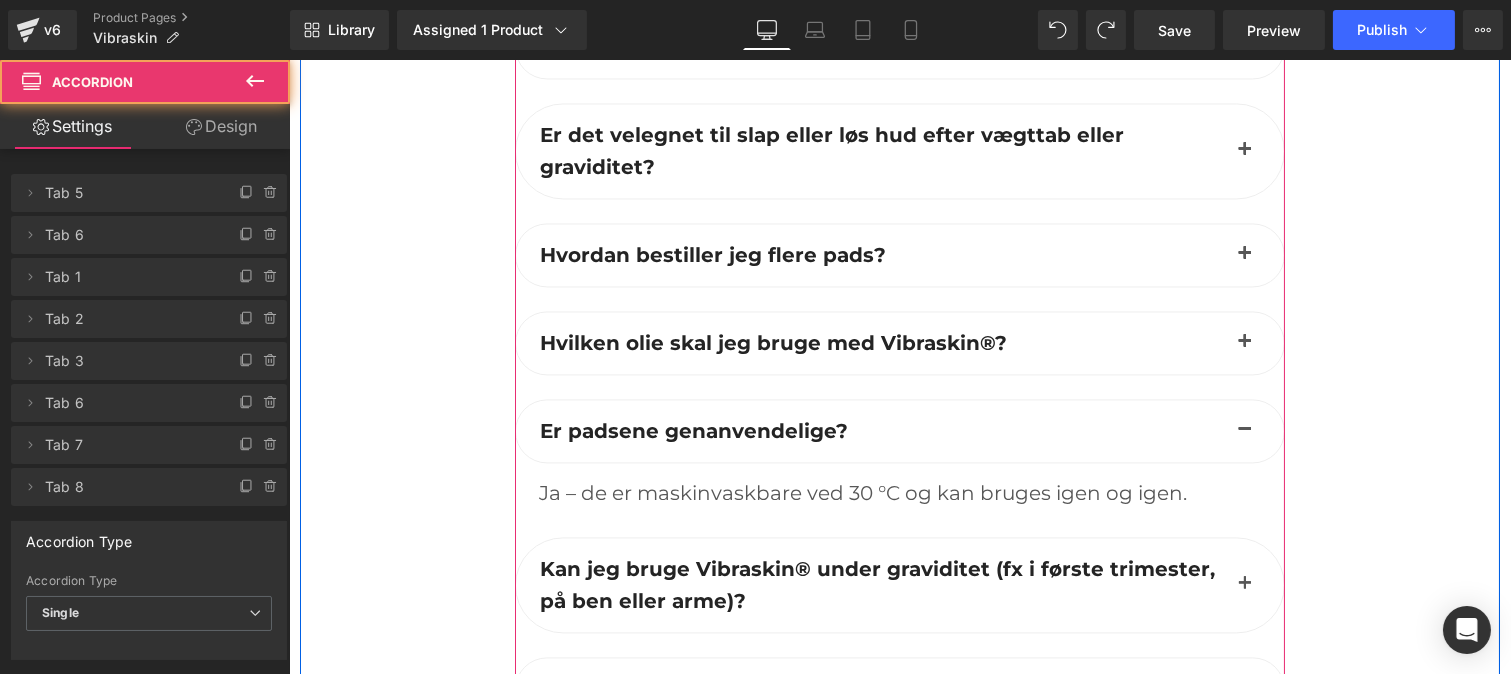click at bounding box center (1244, 585) 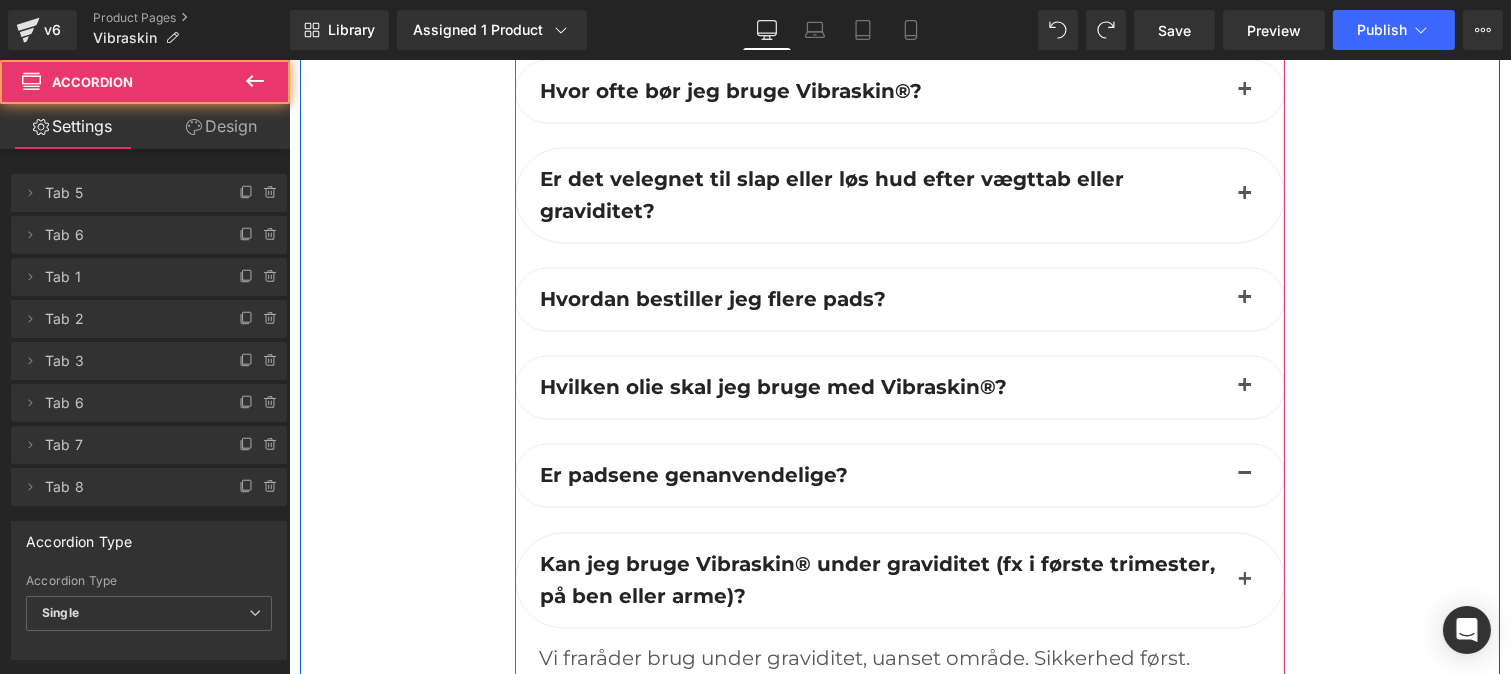 scroll, scrollTop: 7541, scrollLeft: 0, axis: vertical 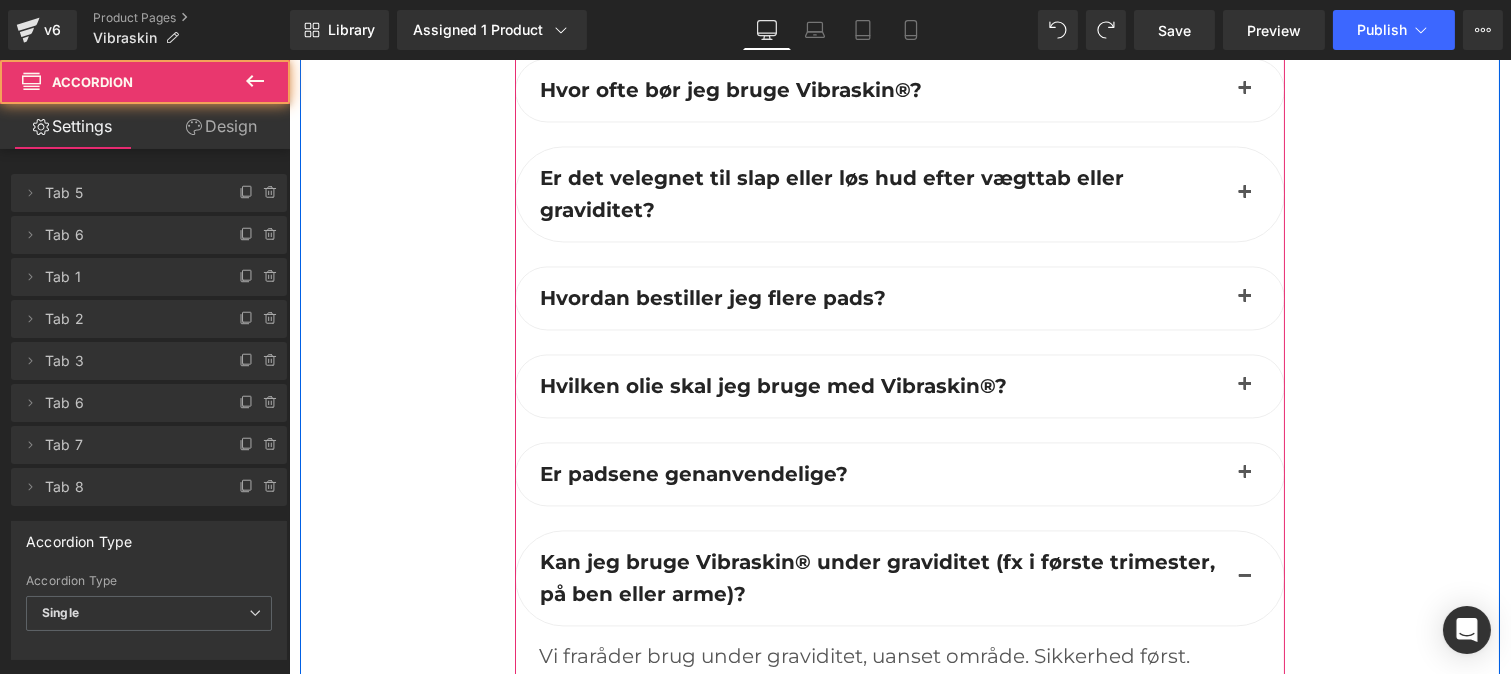 click at bounding box center [1244, 390] 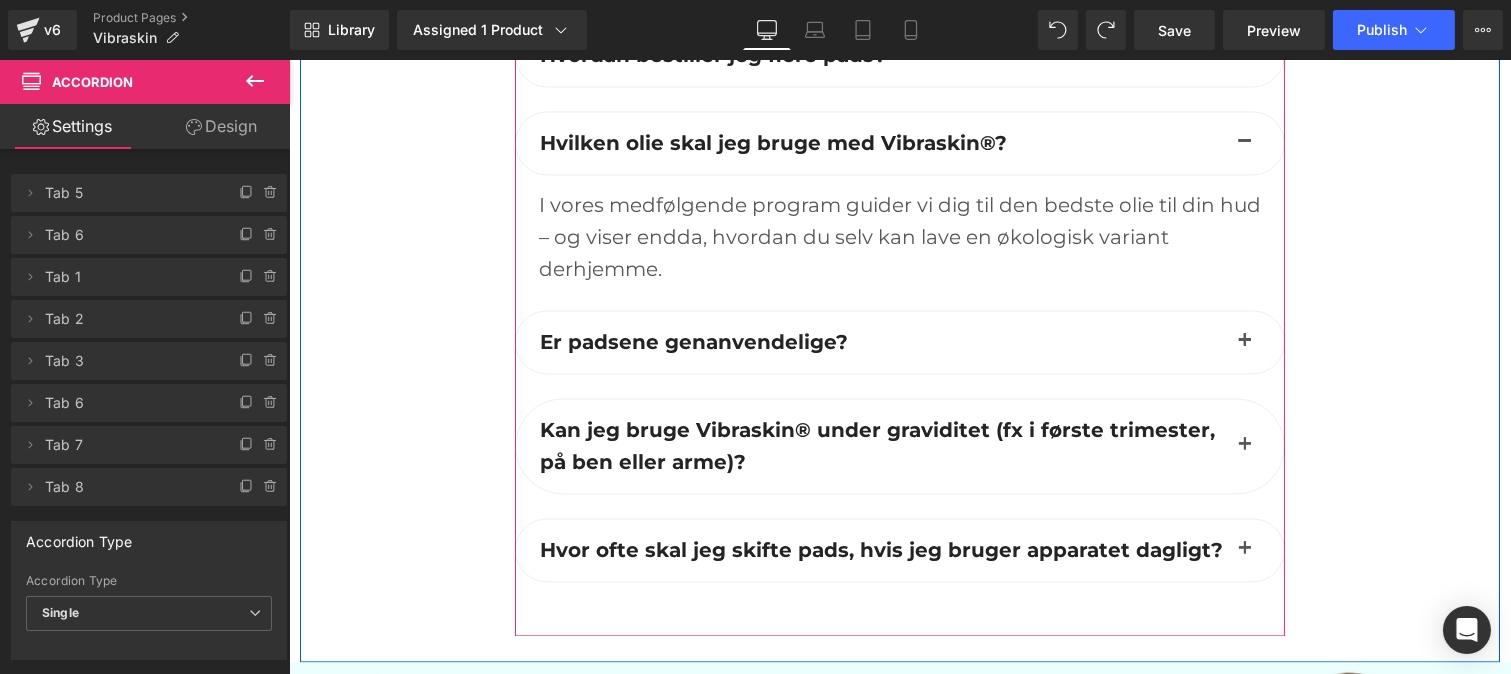 scroll, scrollTop: 7807, scrollLeft: 0, axis: vertical 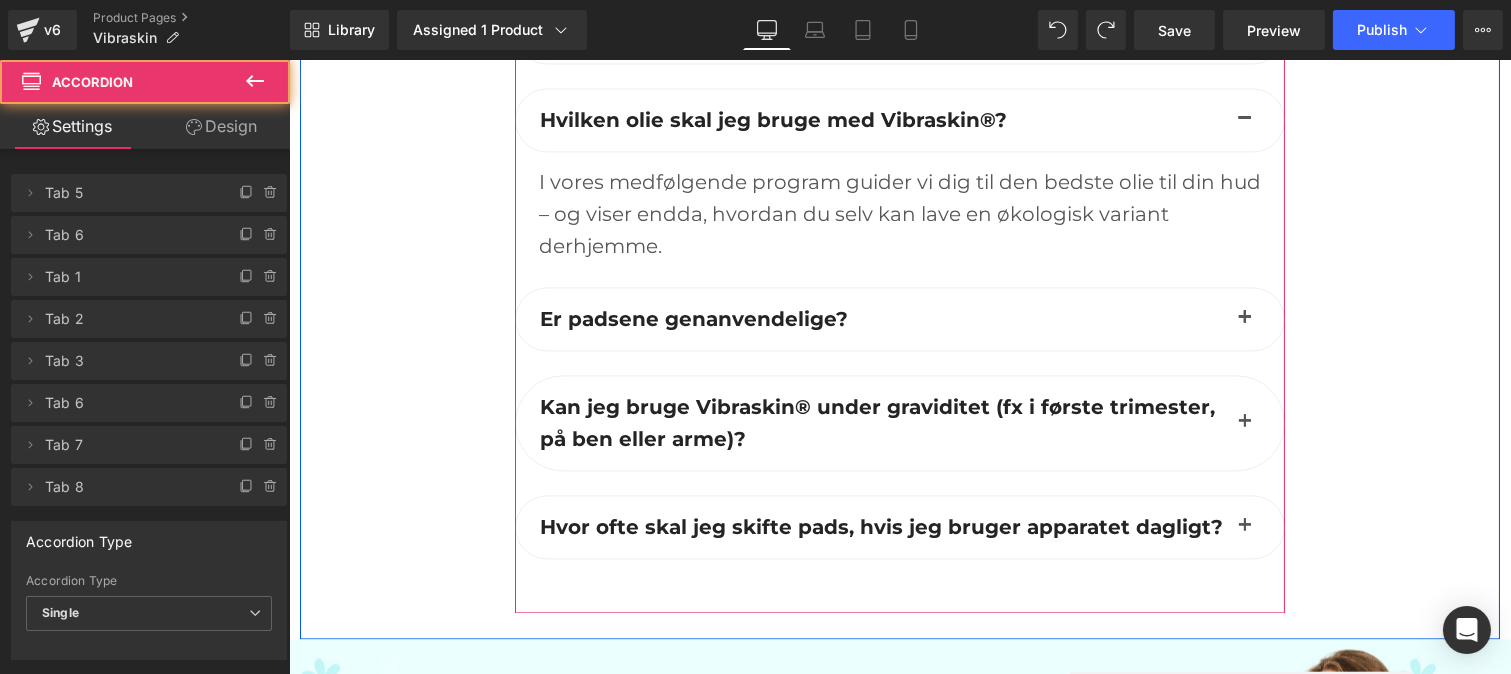 click at bounding box center [1244, 423] 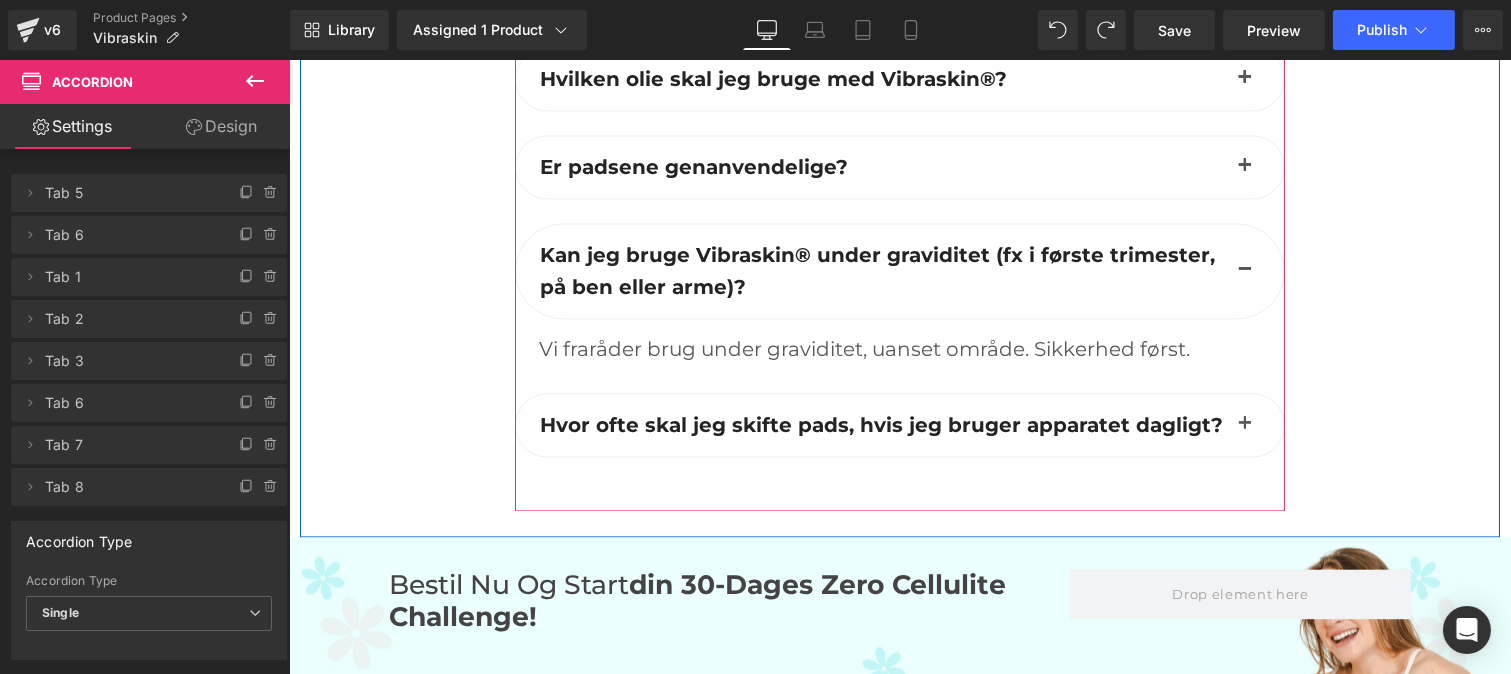 scroll, scrollTop: 7850, scrollLeft: 0, axis: vertical 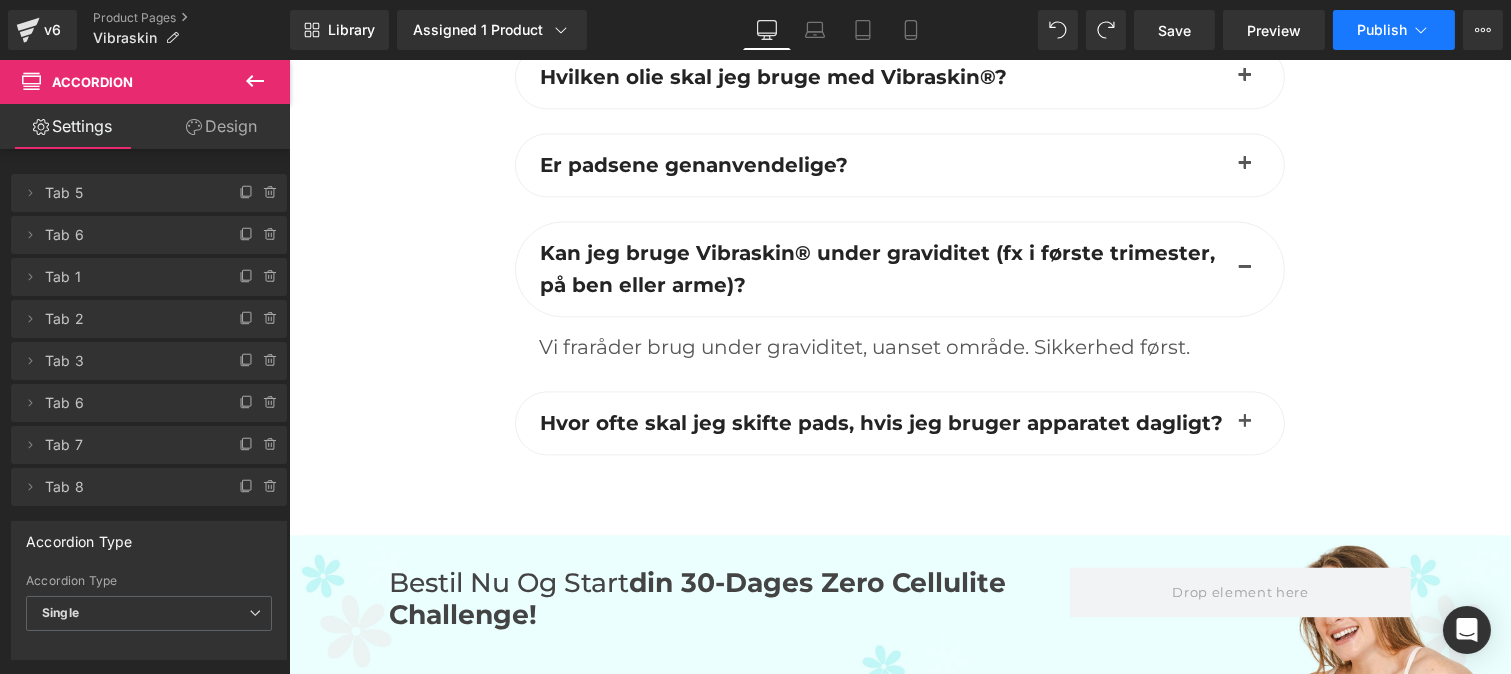 click on "Publish" at bounding box center (1394, 30) 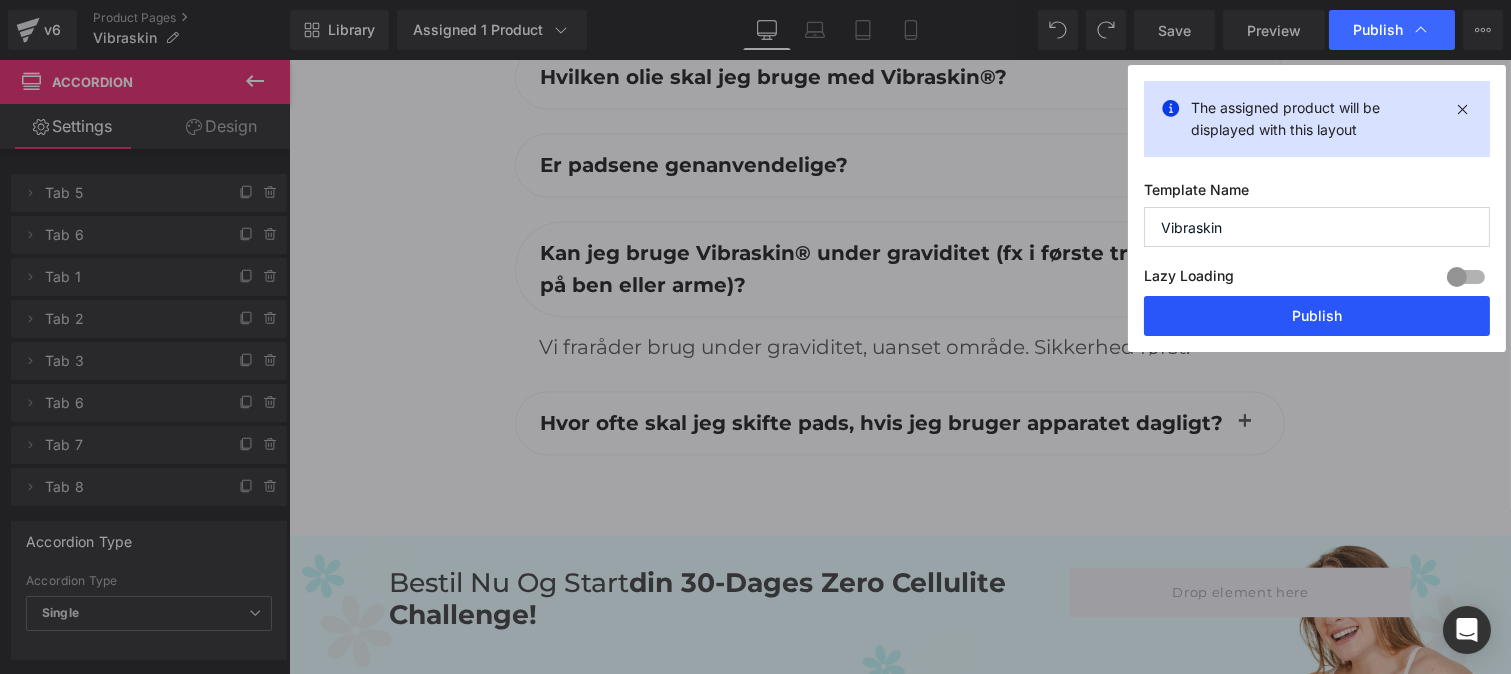 click on "Publish" at bounding box center (1317, 316) 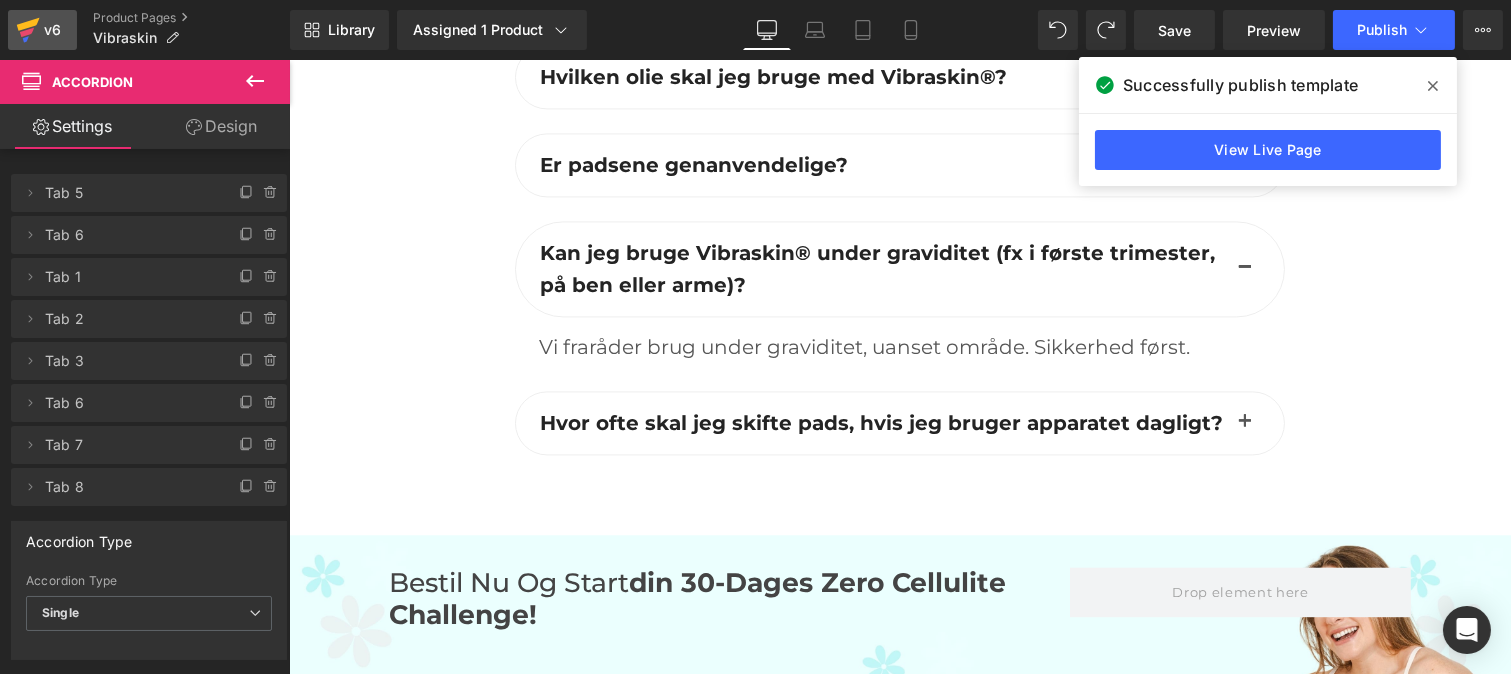 click on "v6" at bounding box center (52, 30) 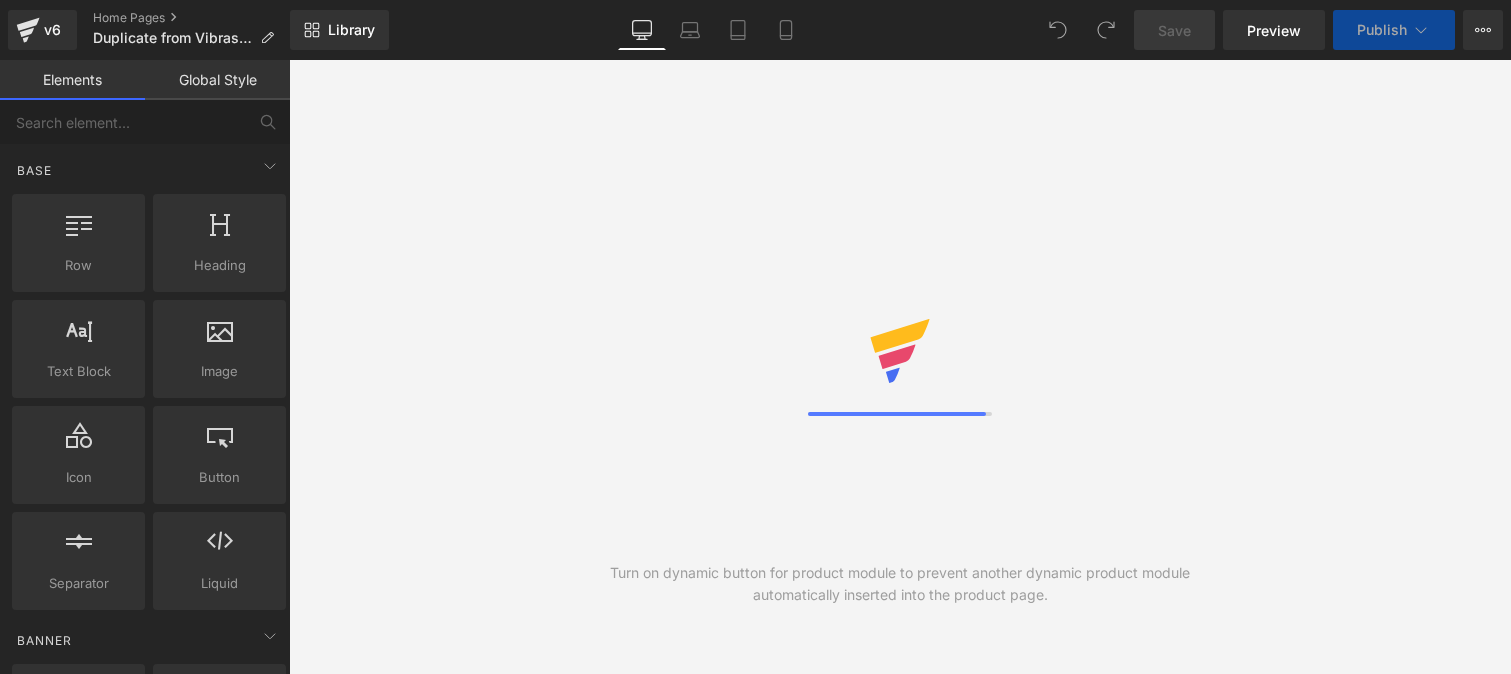 scroll, scrollTop: 0, scrollLeft: 0, axis: both 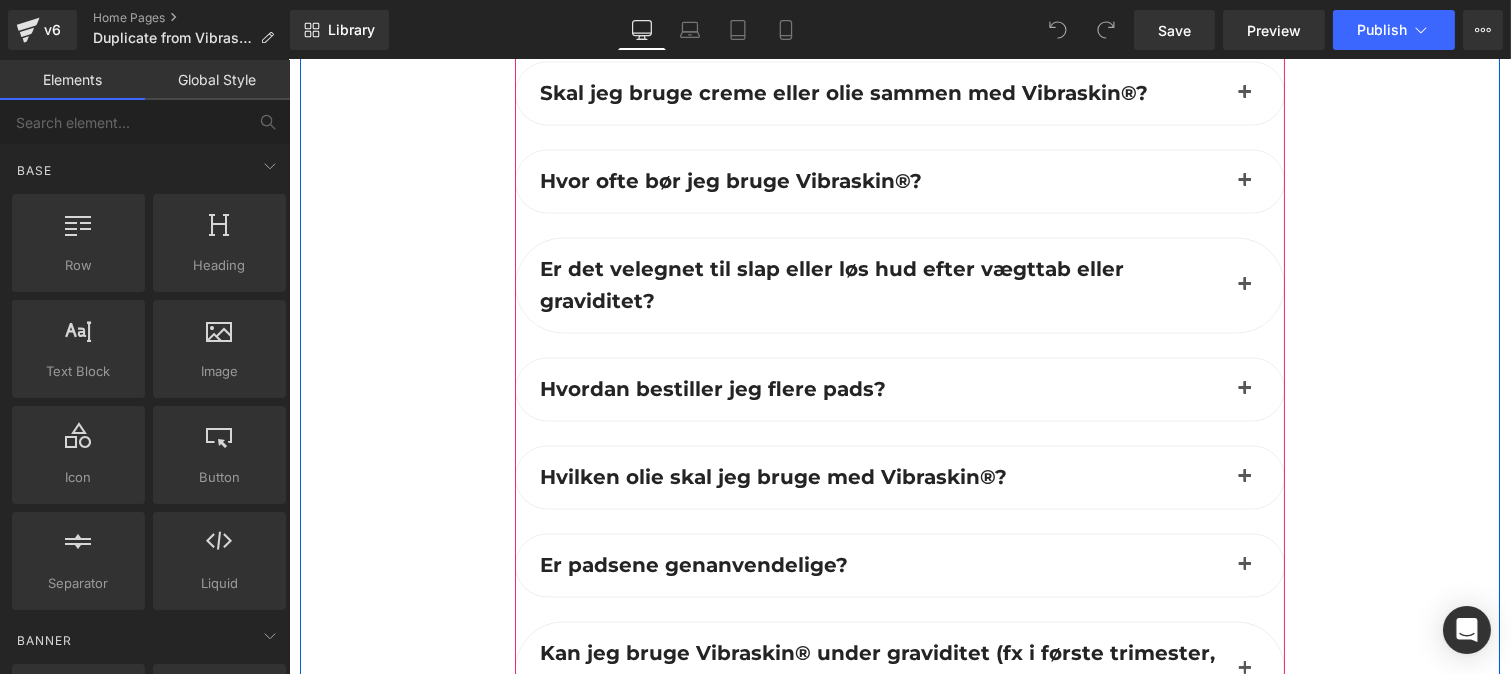 click at bounding box center (1244, 186) 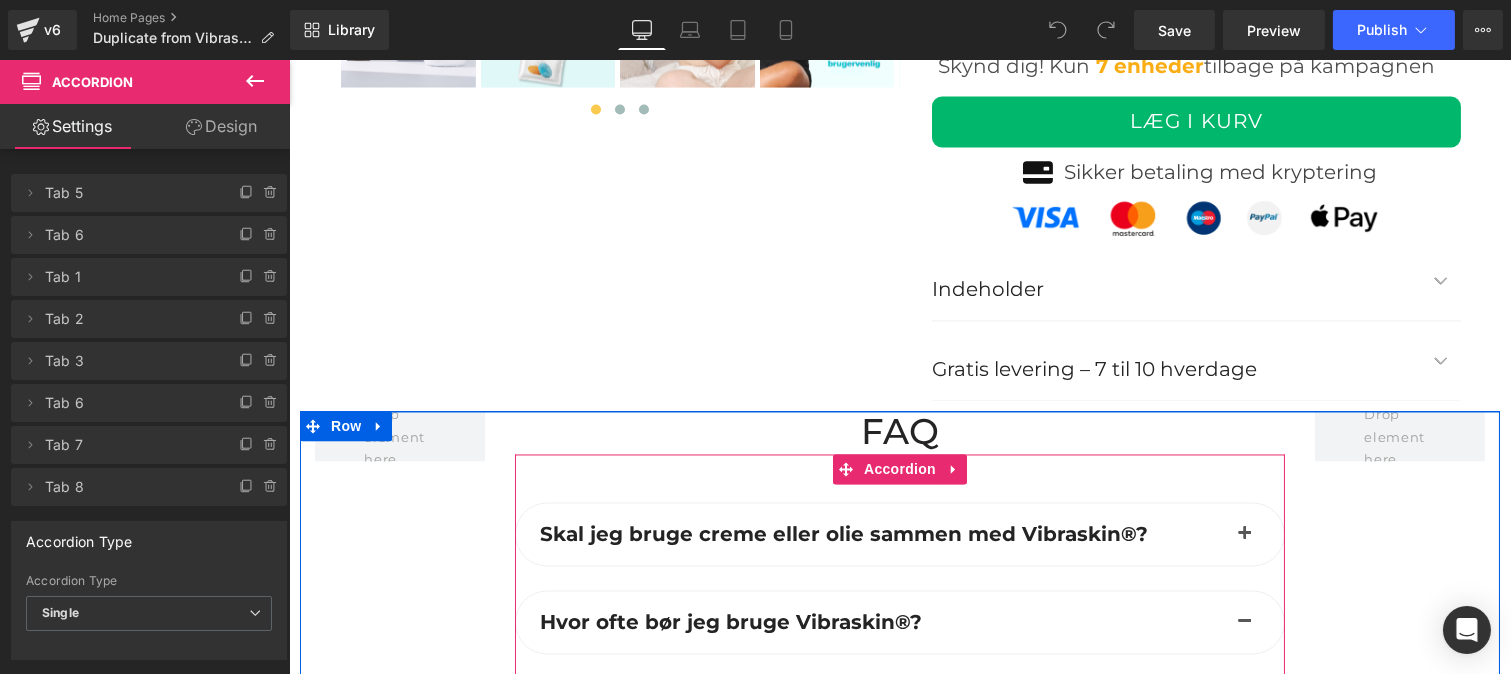 scroll, scrollTop: 6896, scrollLeft: 0, axis: vertical 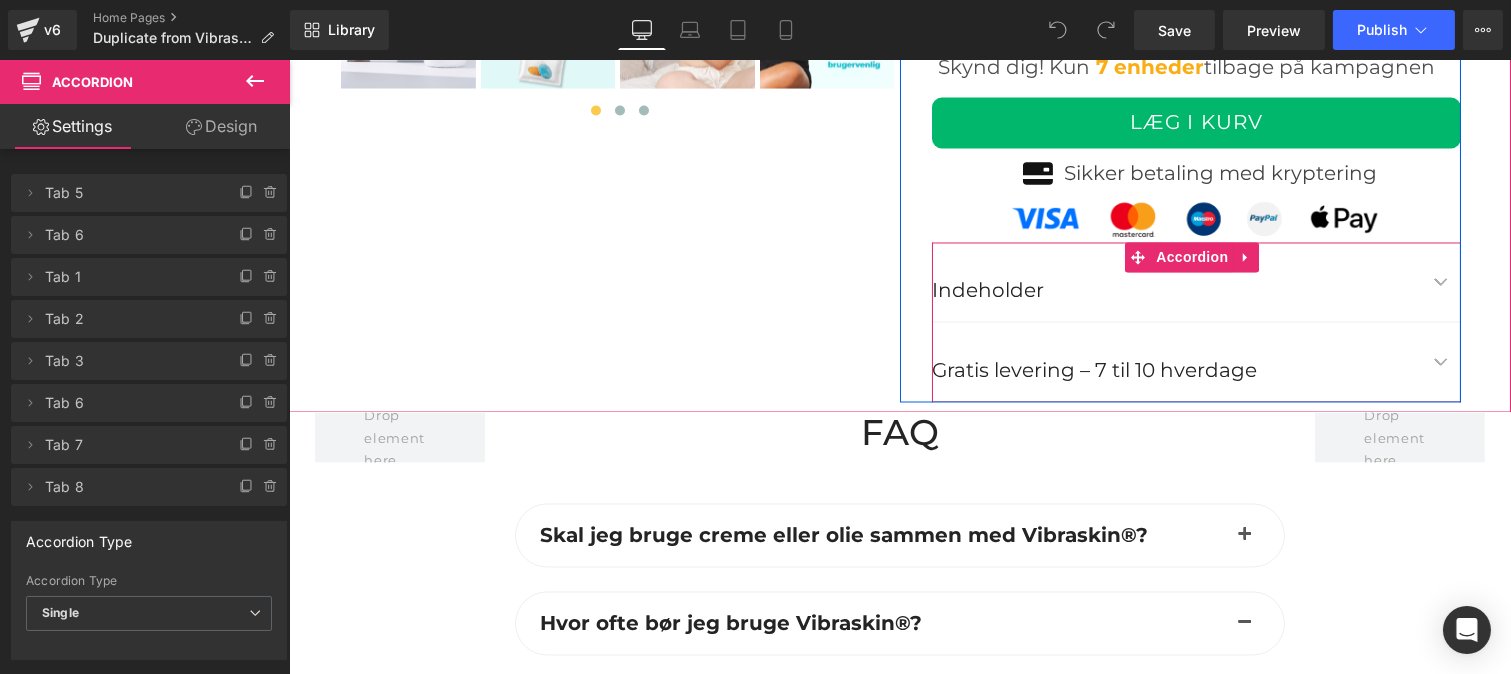 click at bounding box center [1440, 361] 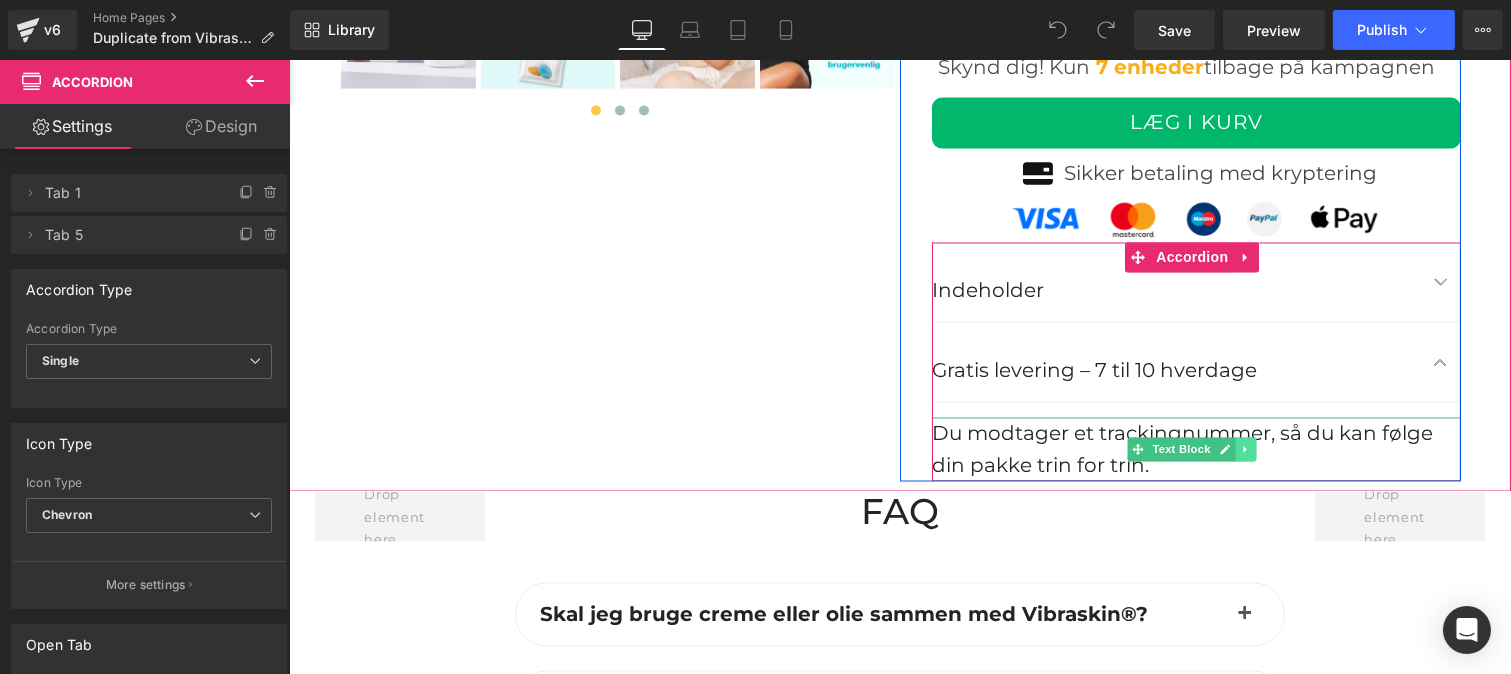 click at bounding box center (1245, 449) 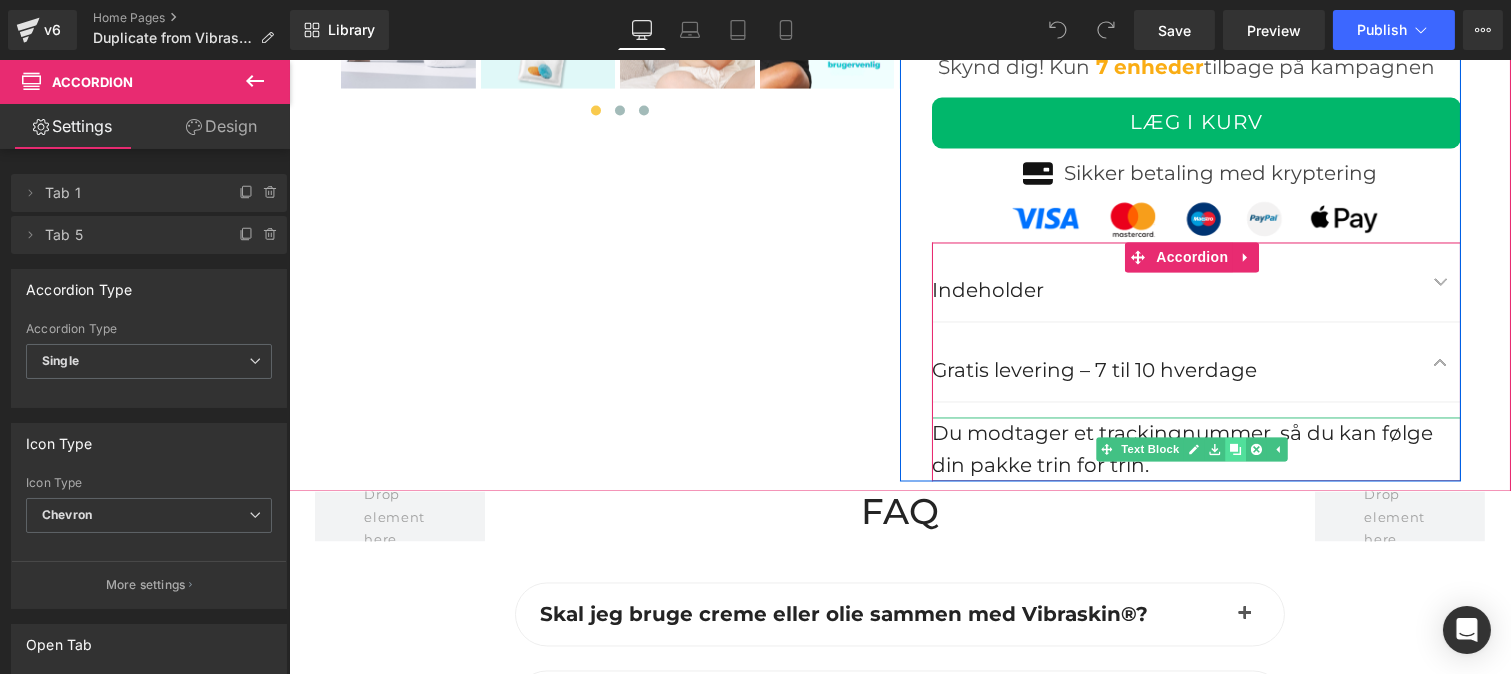 click 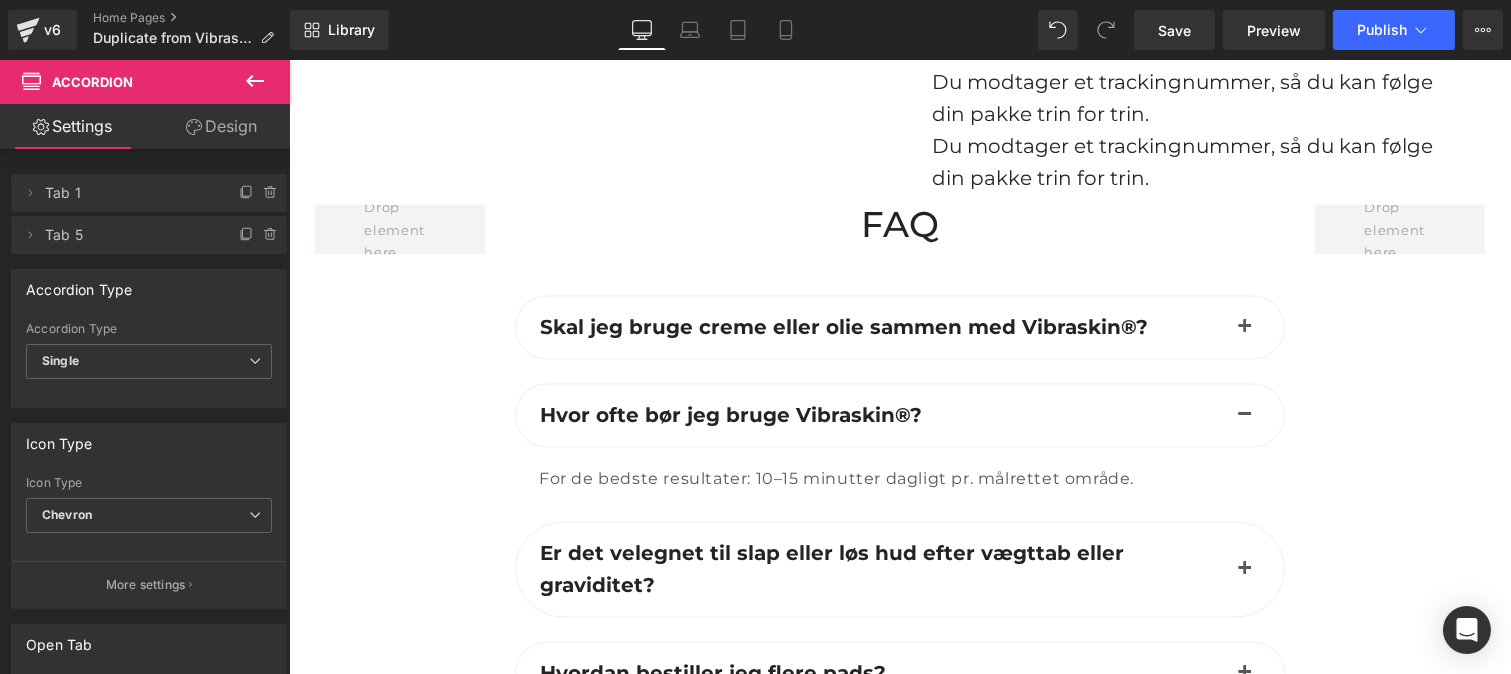 scroll, scrollTop: 7262, scrollLeft: 0, axis: vertical 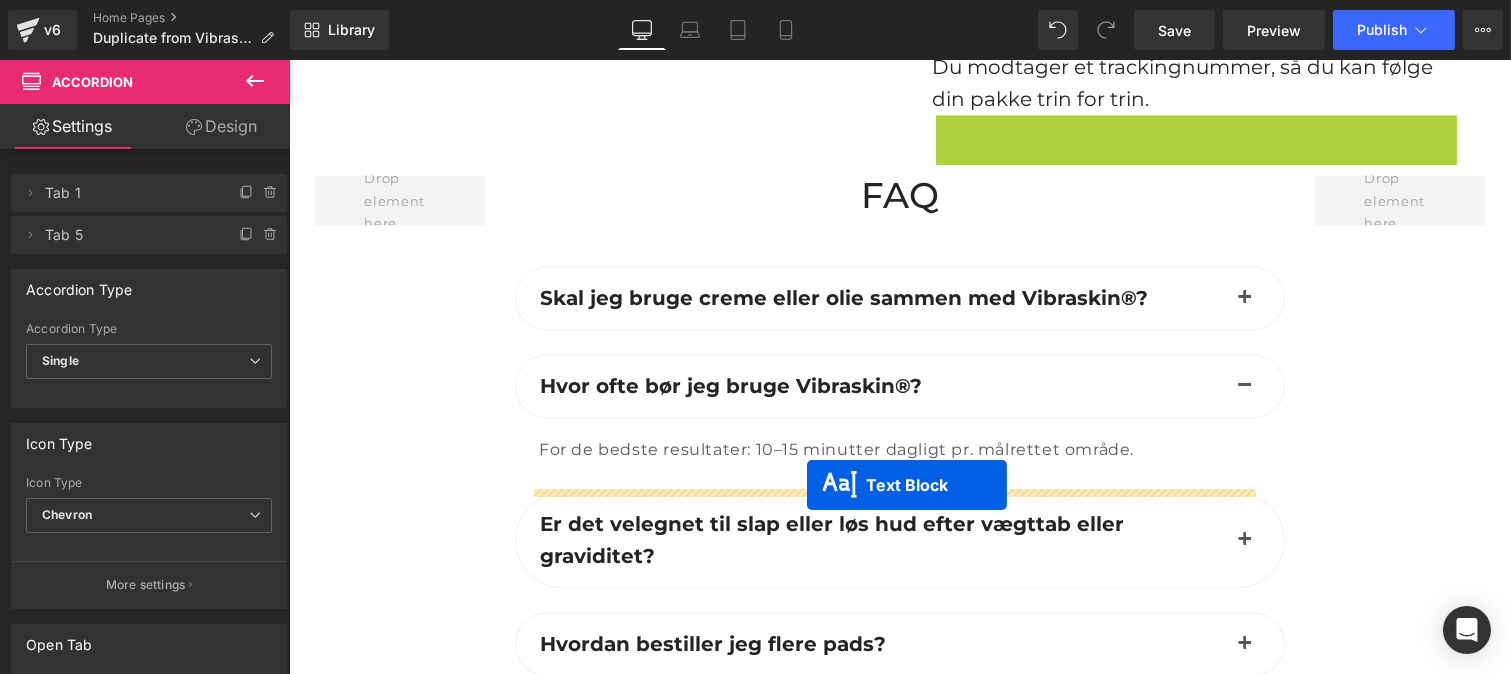 drag, startPoint x: 1133, startPoint y: 181, endPoint x: 806, endPoint y: 485, distance: 446.48068 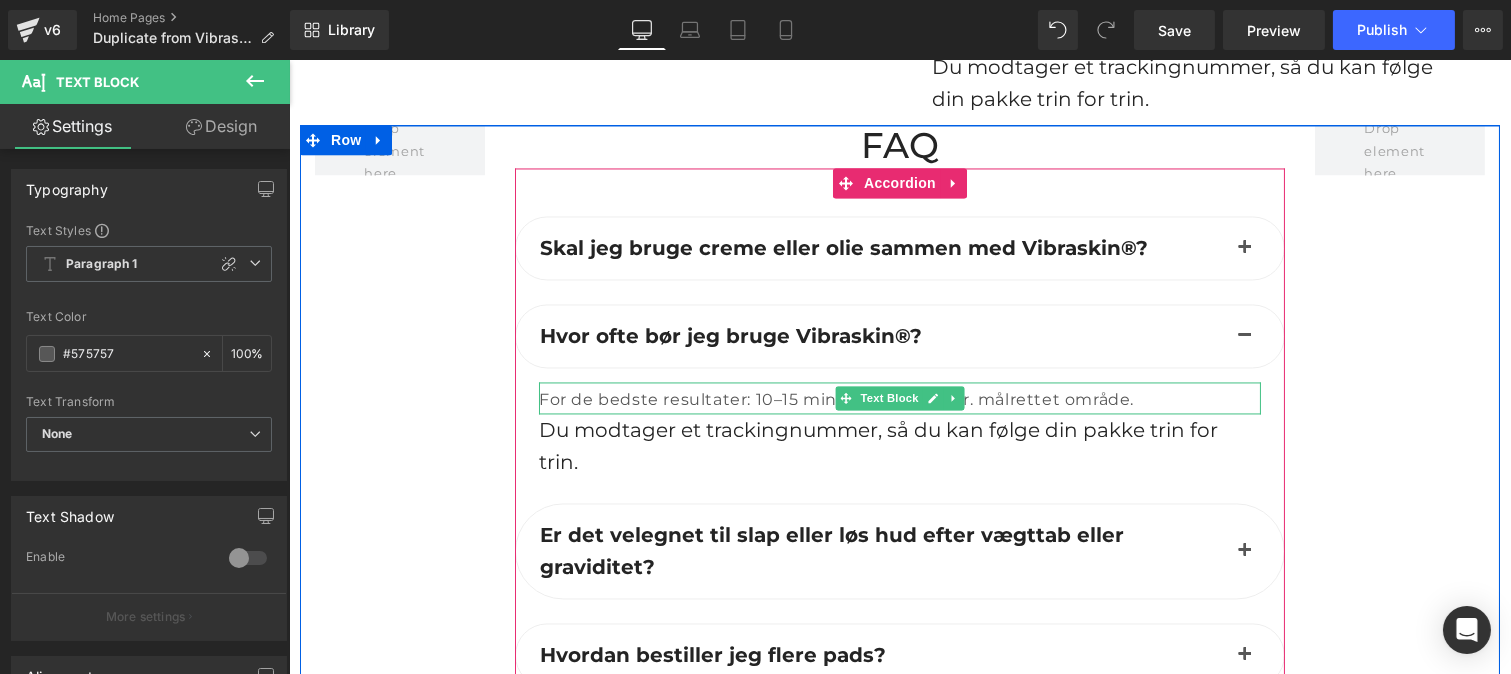click on "For de bedste resultater: 10–15 minutter dagligt pr. målrettet område." at bounding box center (835, 399) 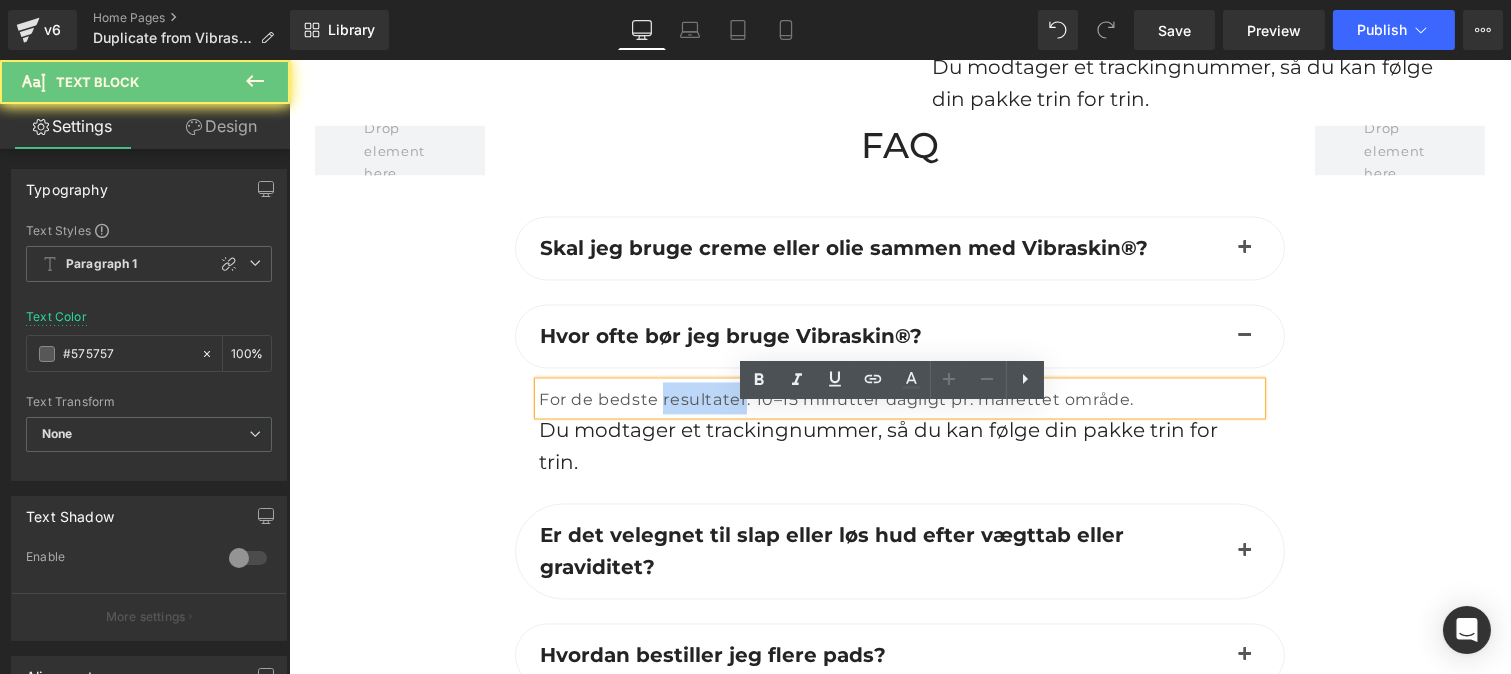 click on "For de bedste resultater: 10–15 minutter dagligt pr. målrettet område." at bounding box center (835, 399) 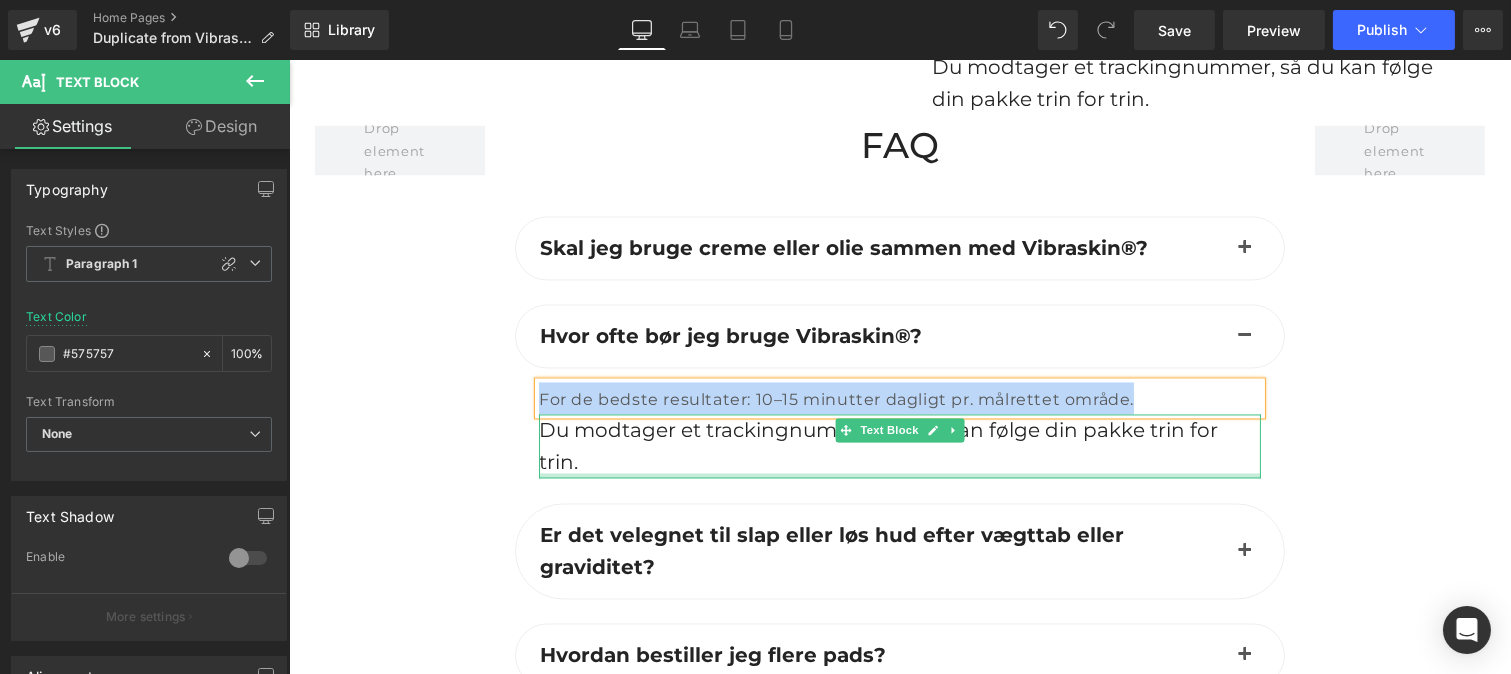 click at bounding box center (899, 475) 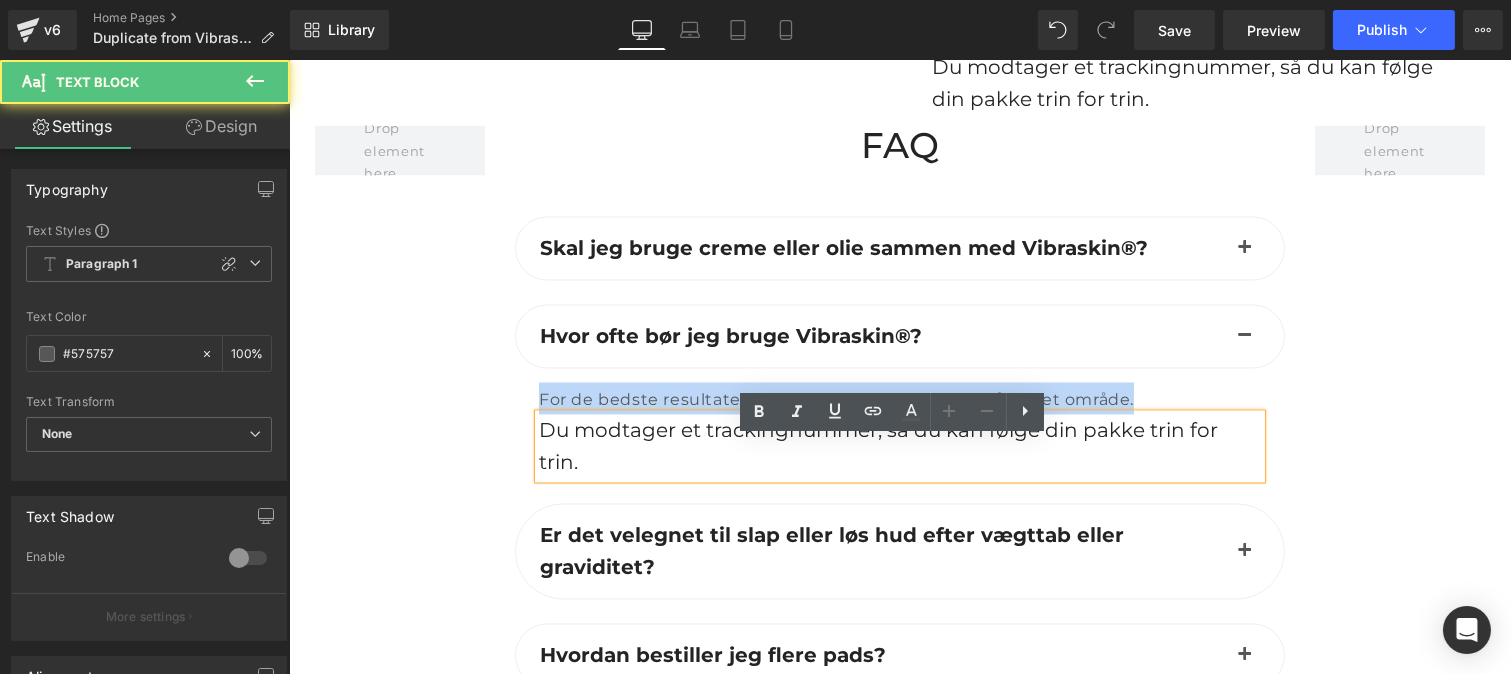 click on "Du modtager et trackingnummer, så du kan følge din pakke trin for trin." at bounding box center [877, 446] 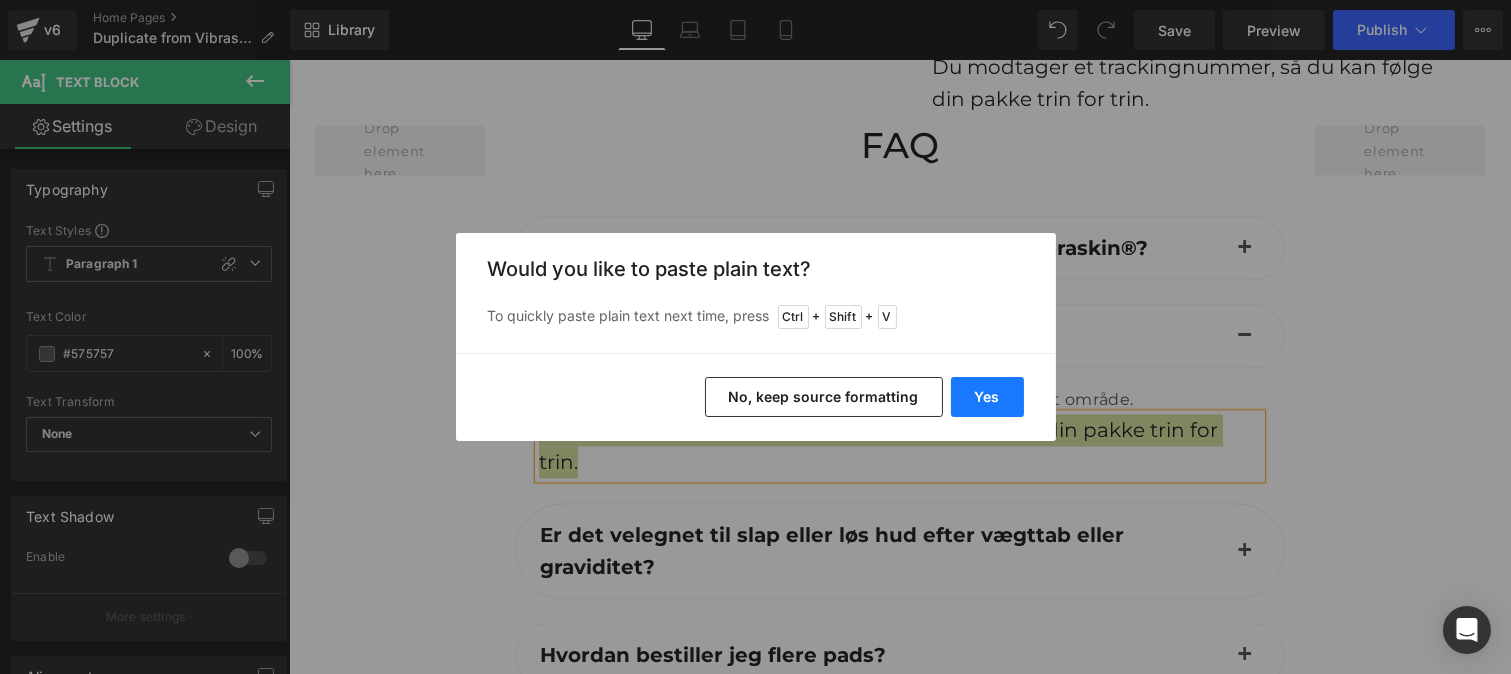 click on "Yes" at bounding box center (987, 397) 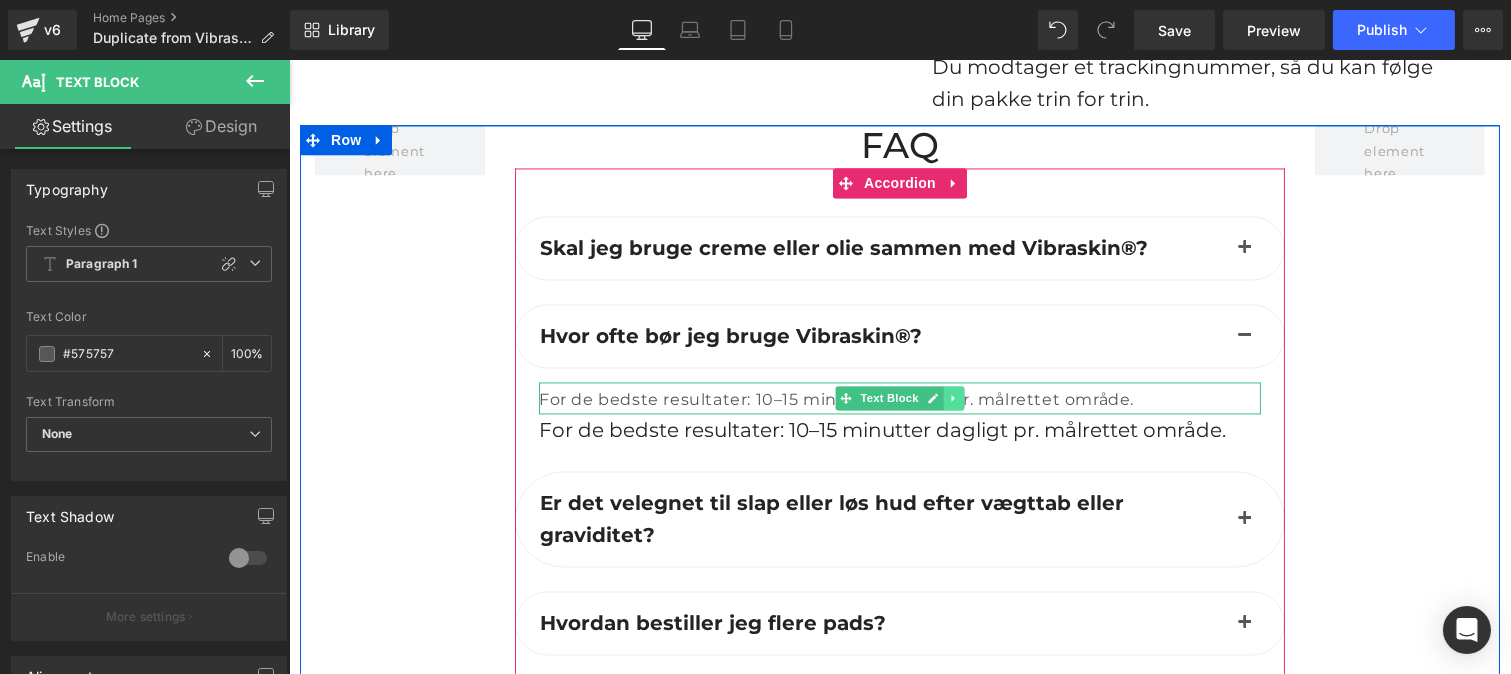 click 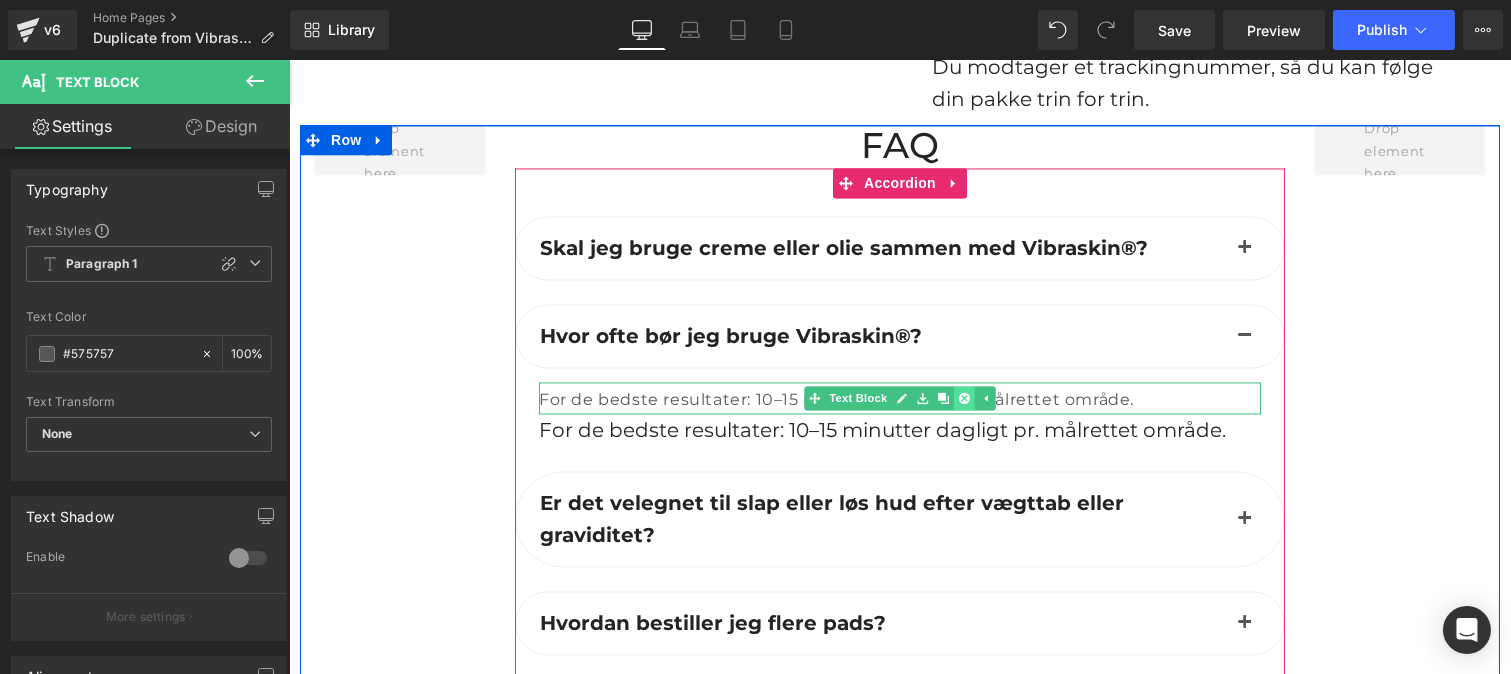 click 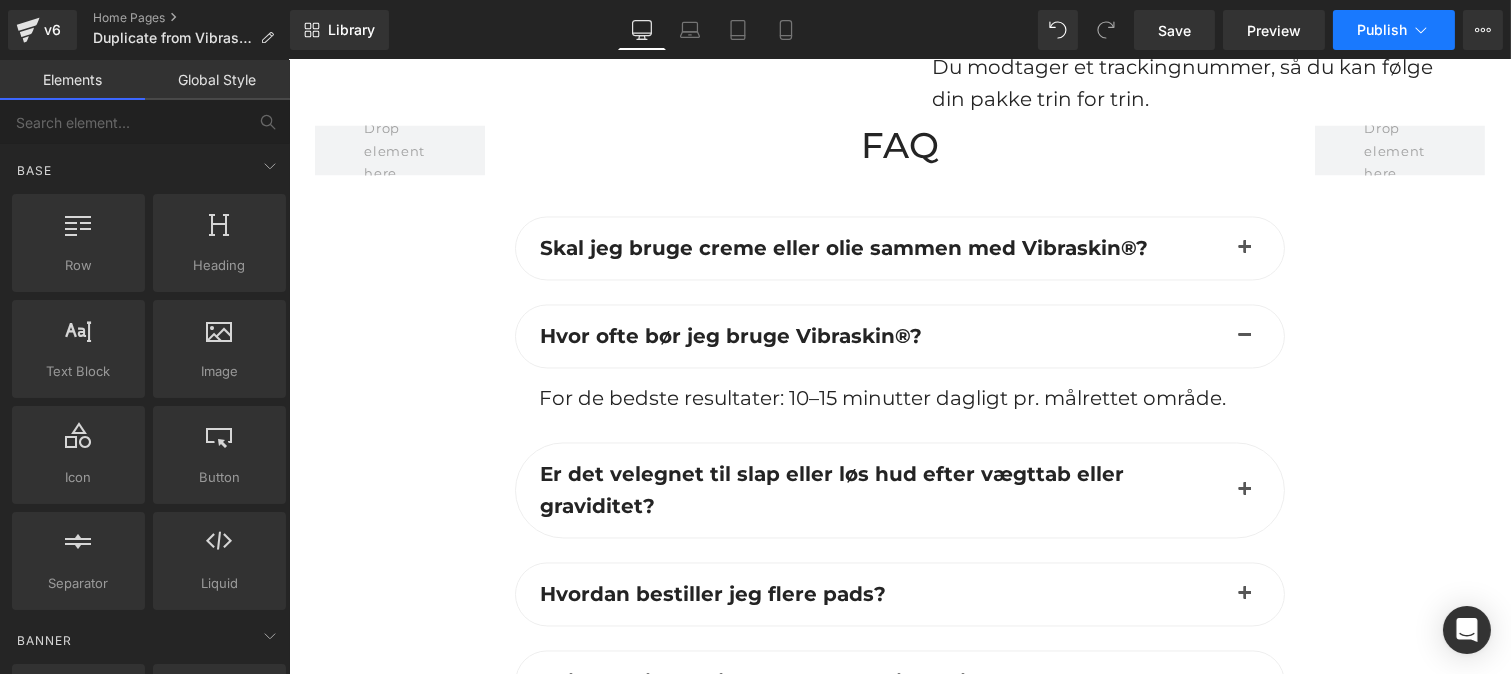 click on "Publish" at bounding box center (1382, 30) 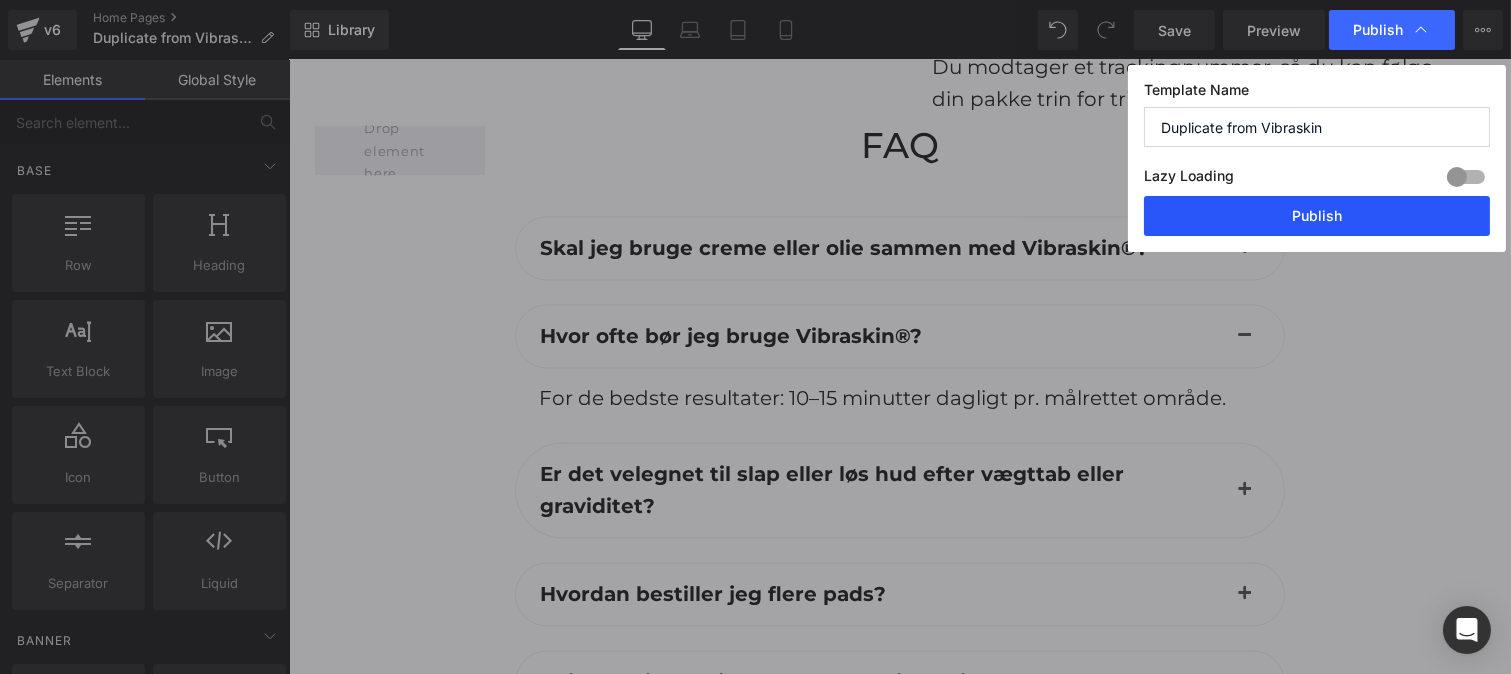 click on "Publish" at bounding box center [1317, 216] 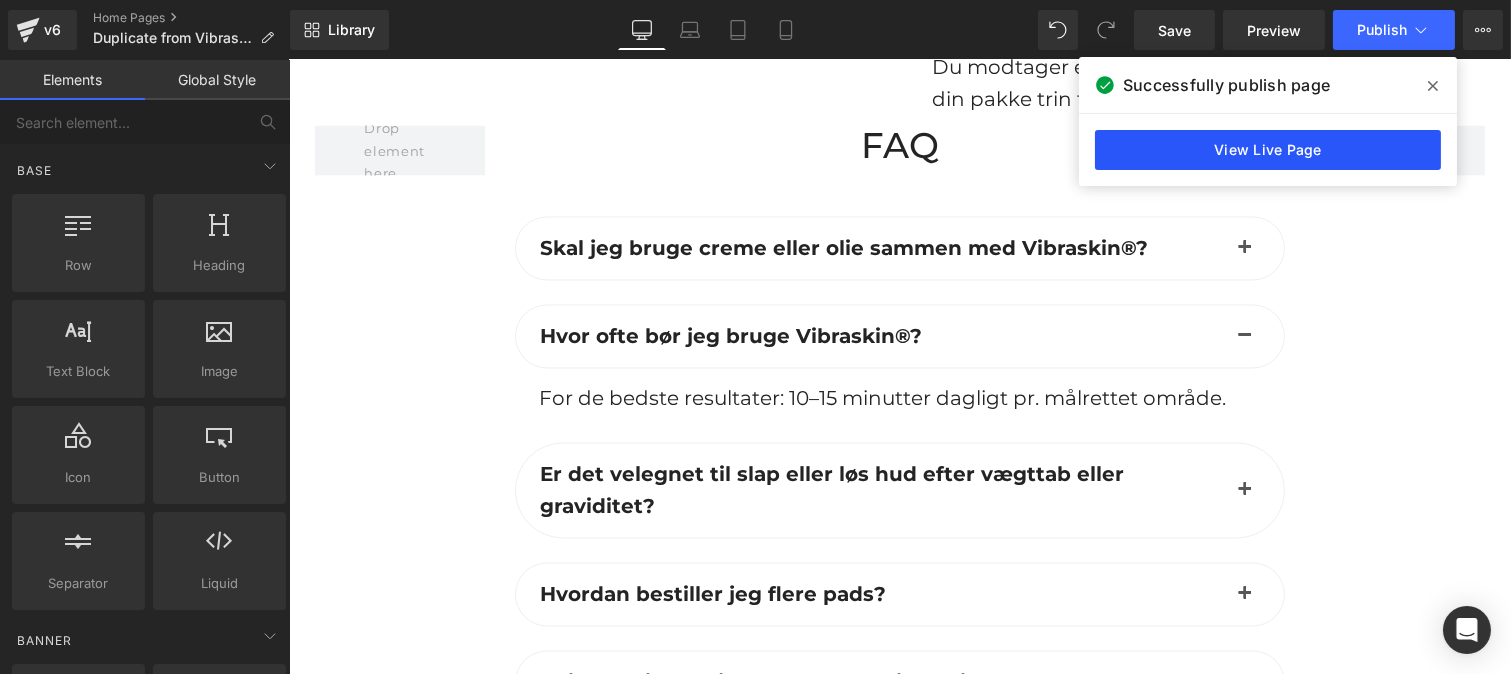 click on "View Live Page" at bounding box center (1268, 150) 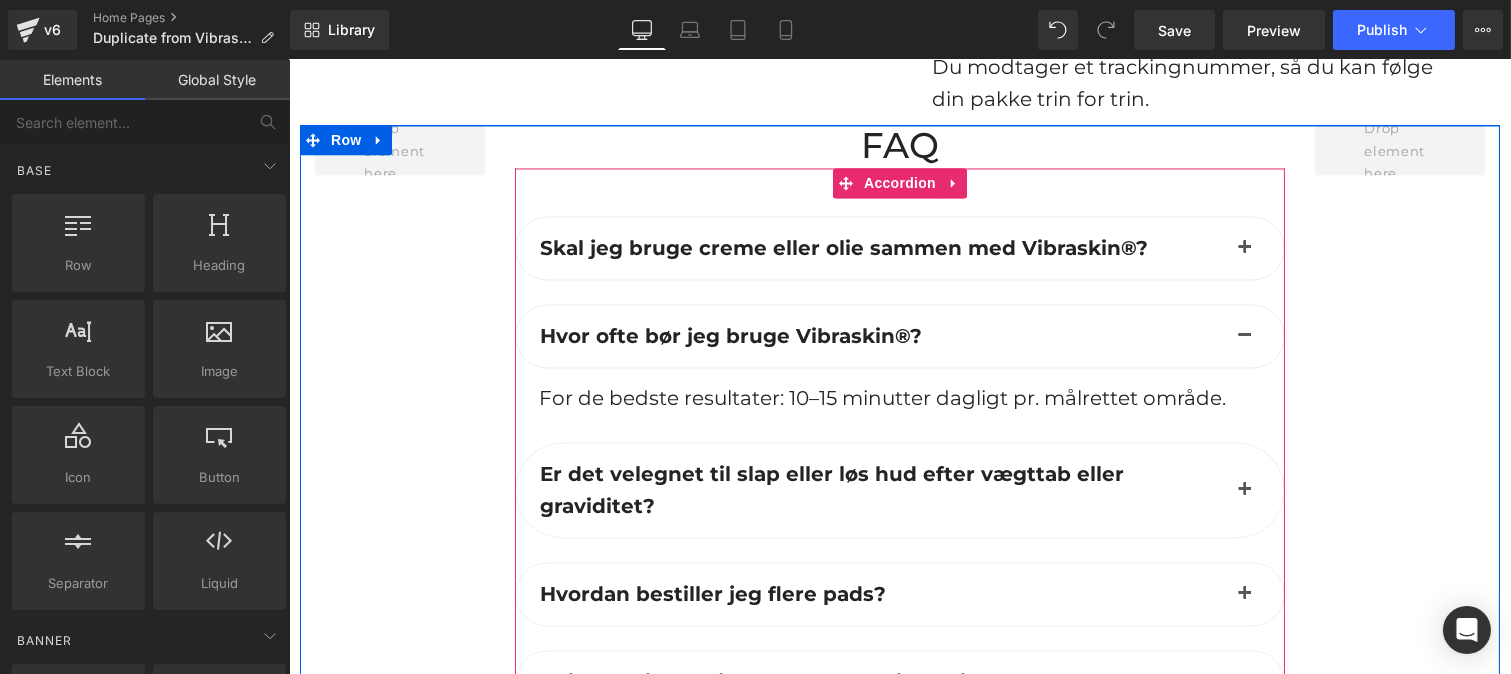 click at bounding box center (1244, 253) 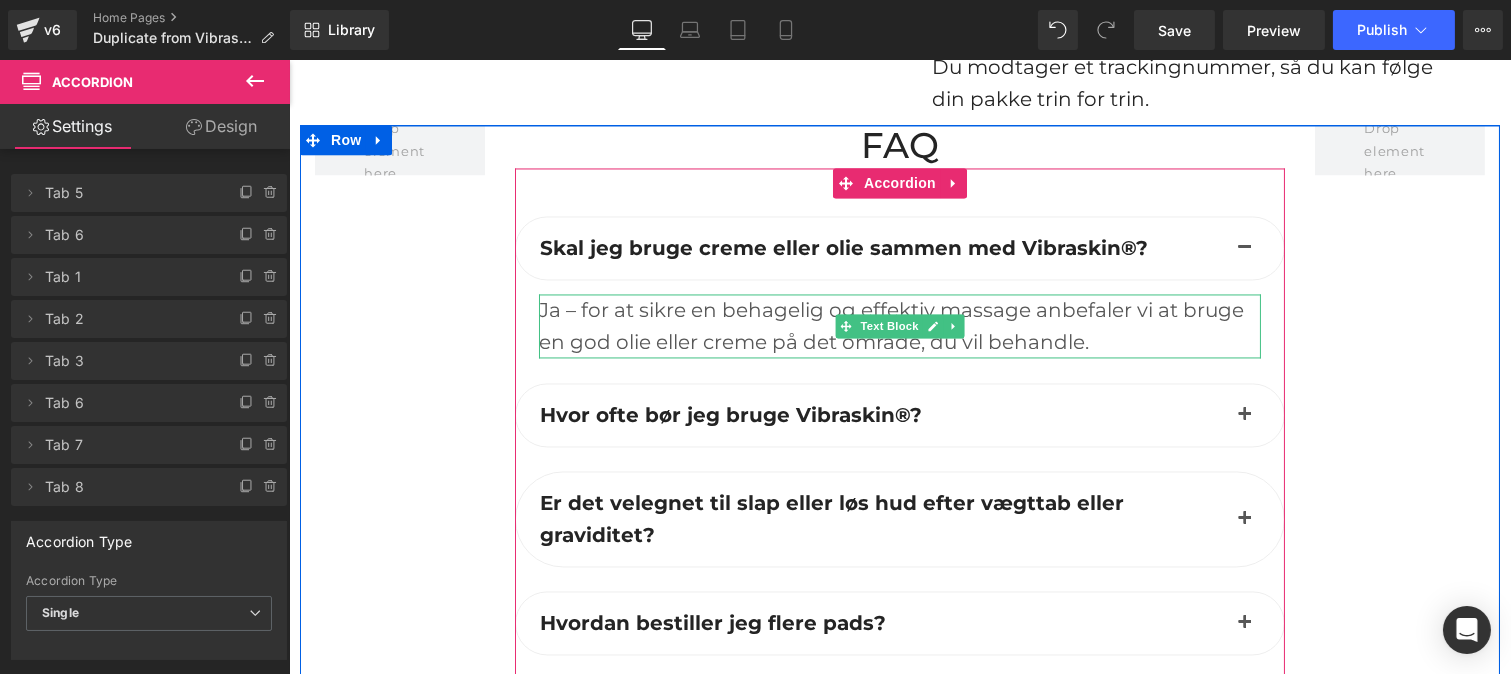 click on "Ja – for at sikre en behagelig og effektiv massage anbefaler vi at bruge en god olie eller creme på det område, du vil behandle." at bounding box center (899, 326) 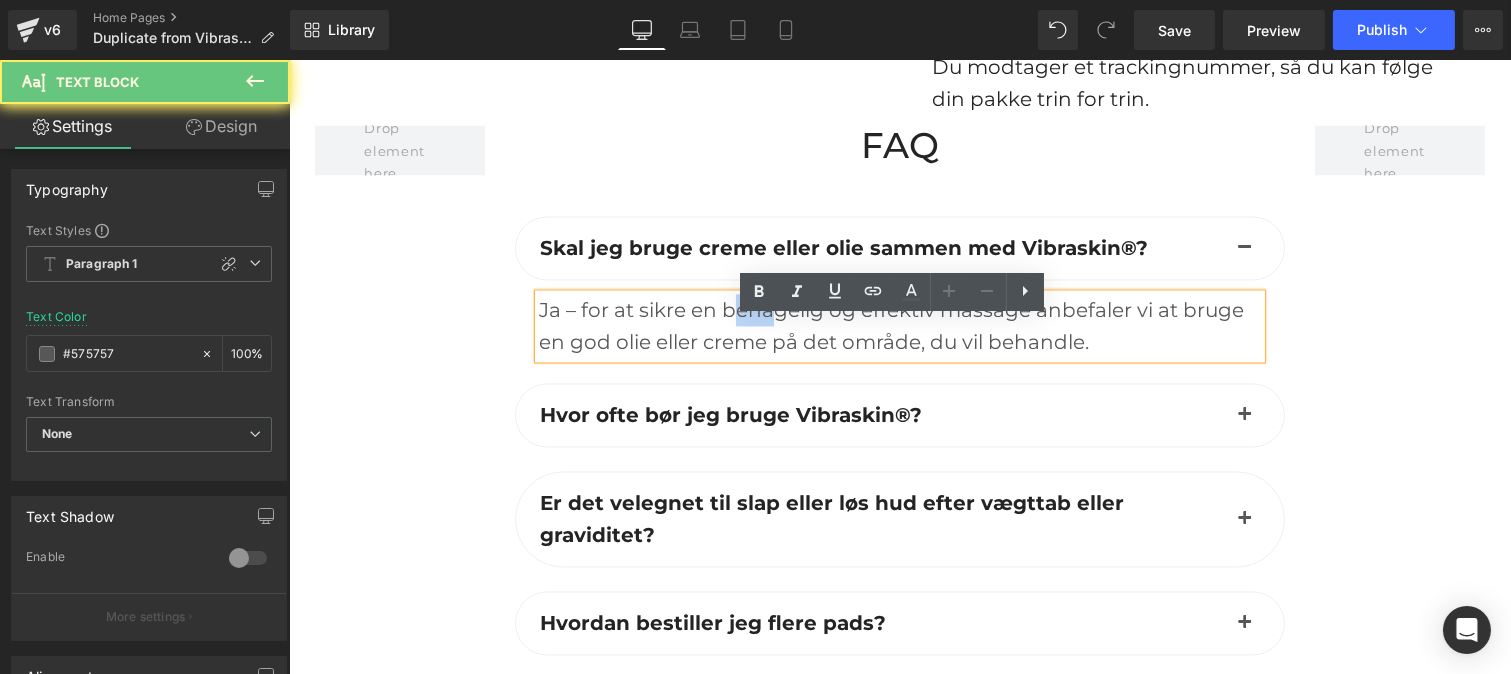 drag, startPoint x: 724, startPoint y: 342, endPoint x: 768, endPoint y: 343, distance: 44.011364 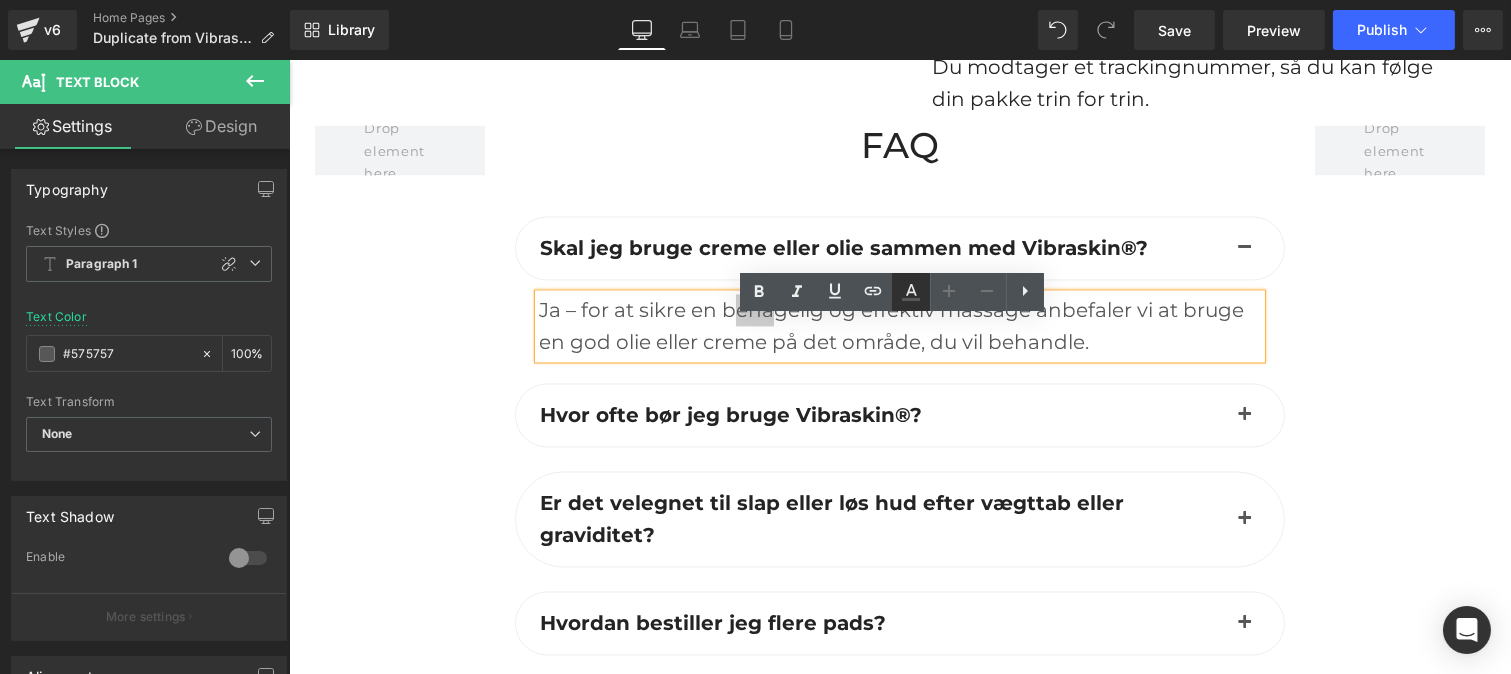 click 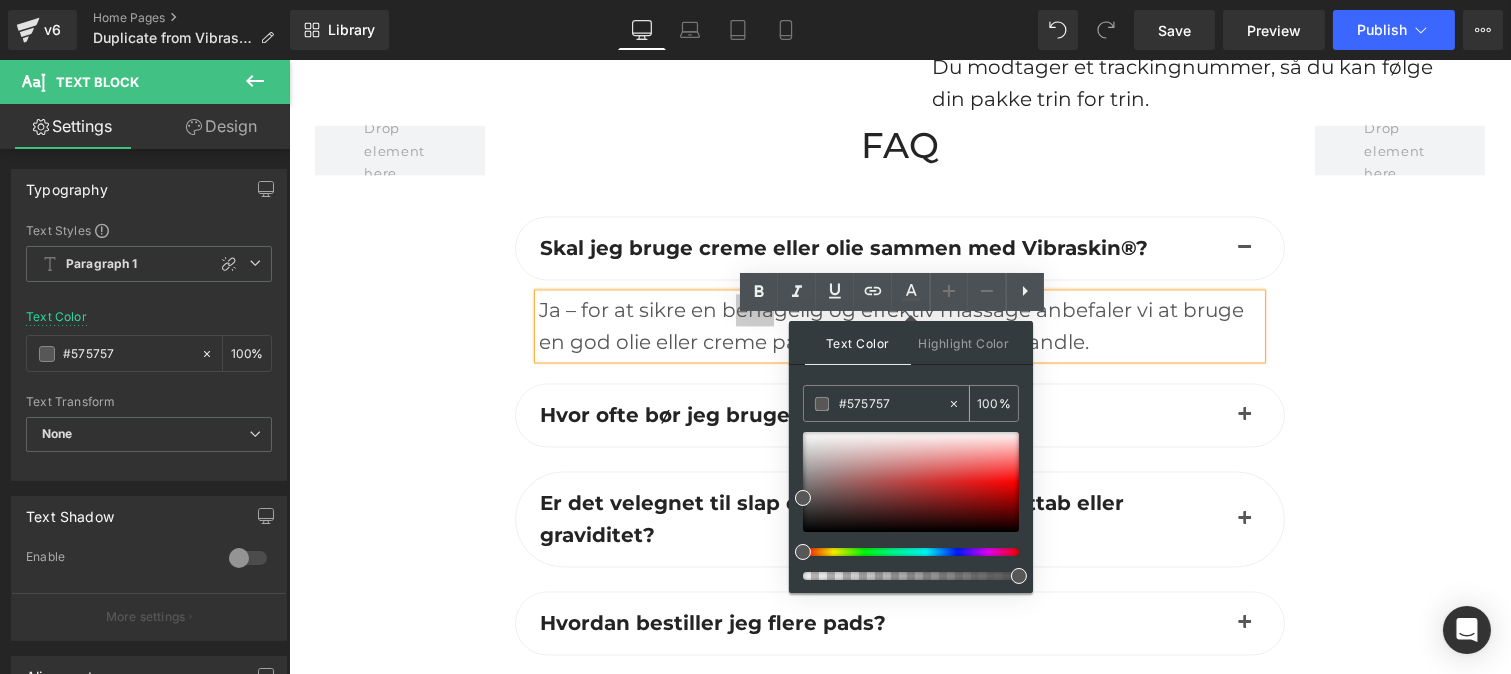 click on "#575757" at bounding box center [893, 404] 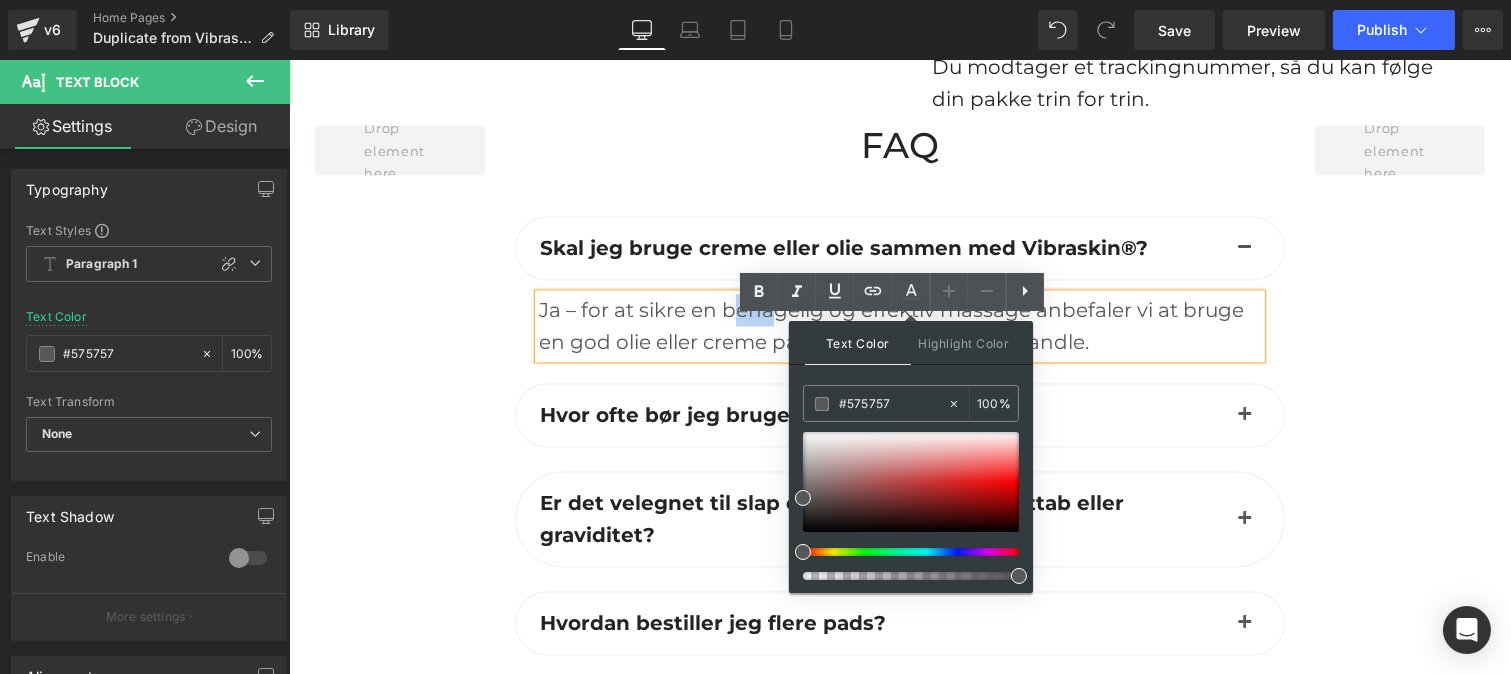 click at bounding box center [1244, 415] 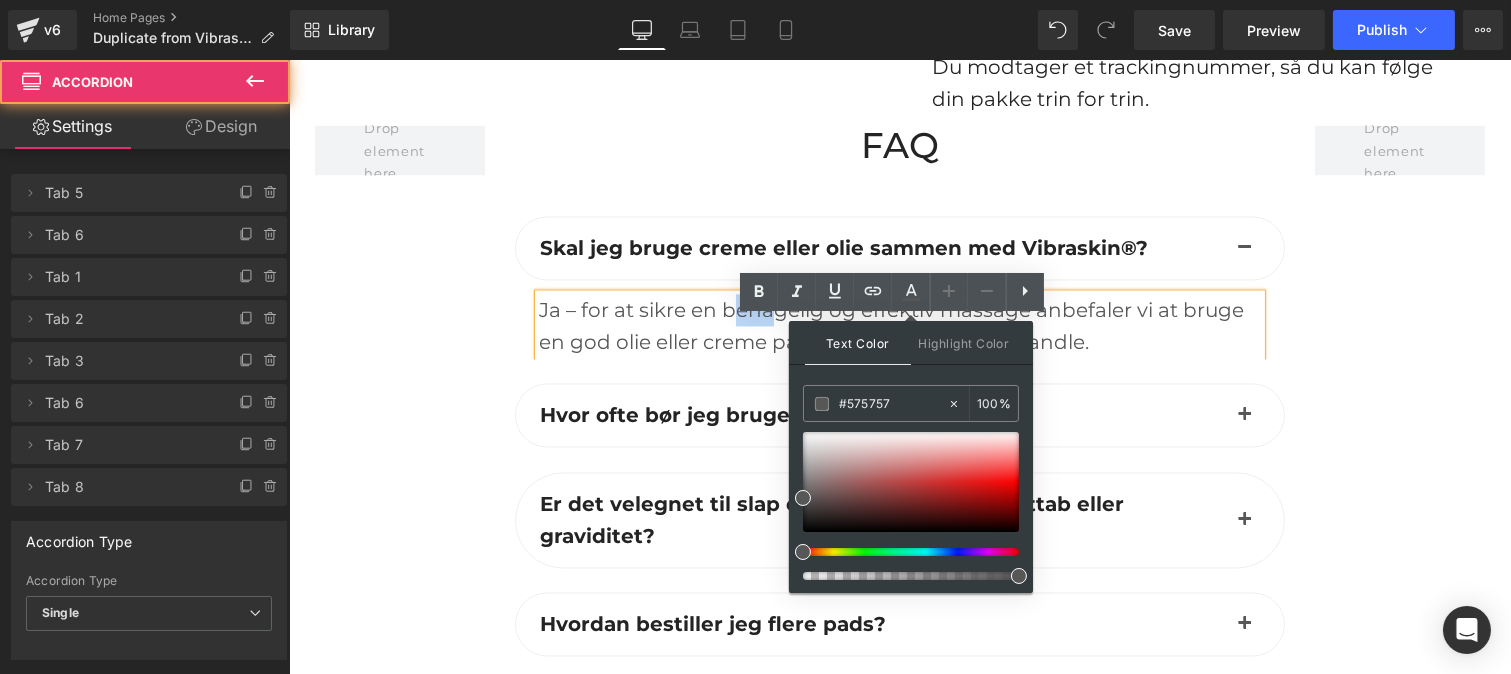 click at bounding box center (1244, 415) 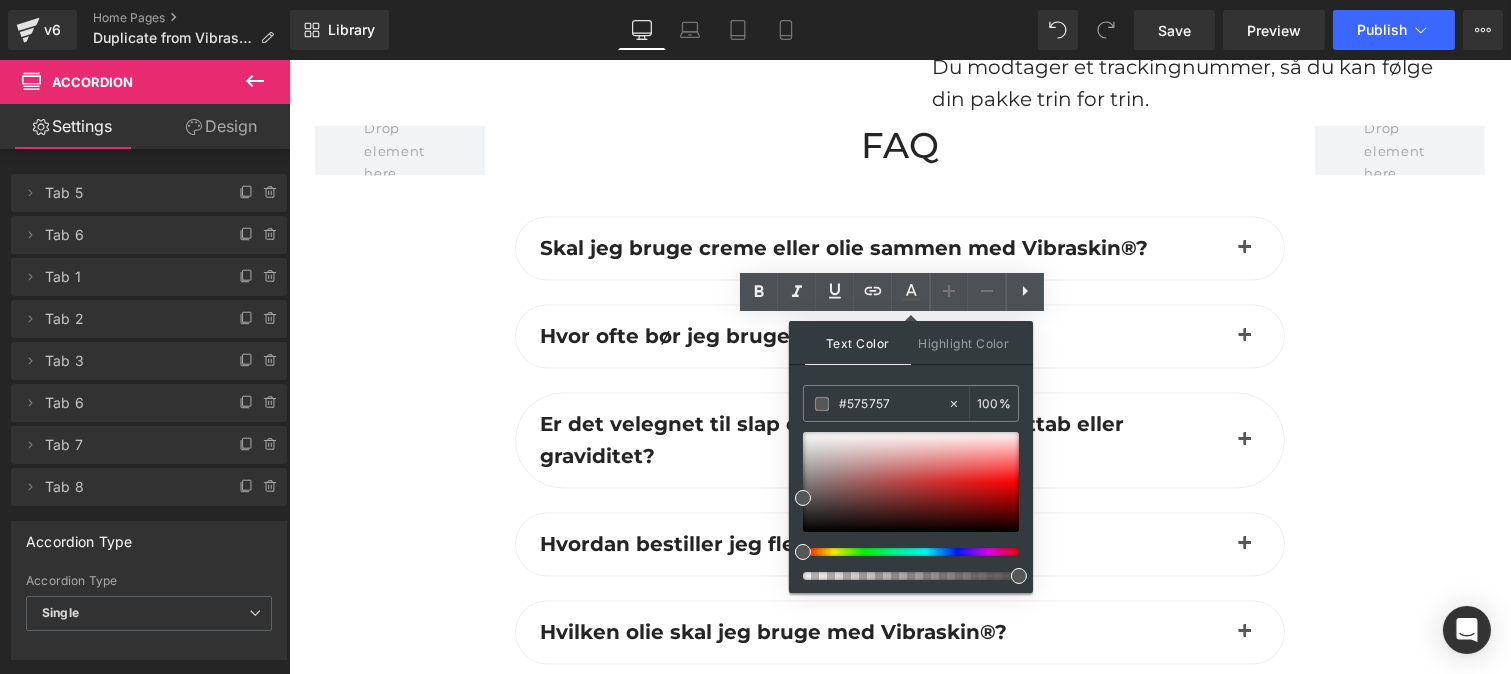 click at bounding box center (1244, 341) 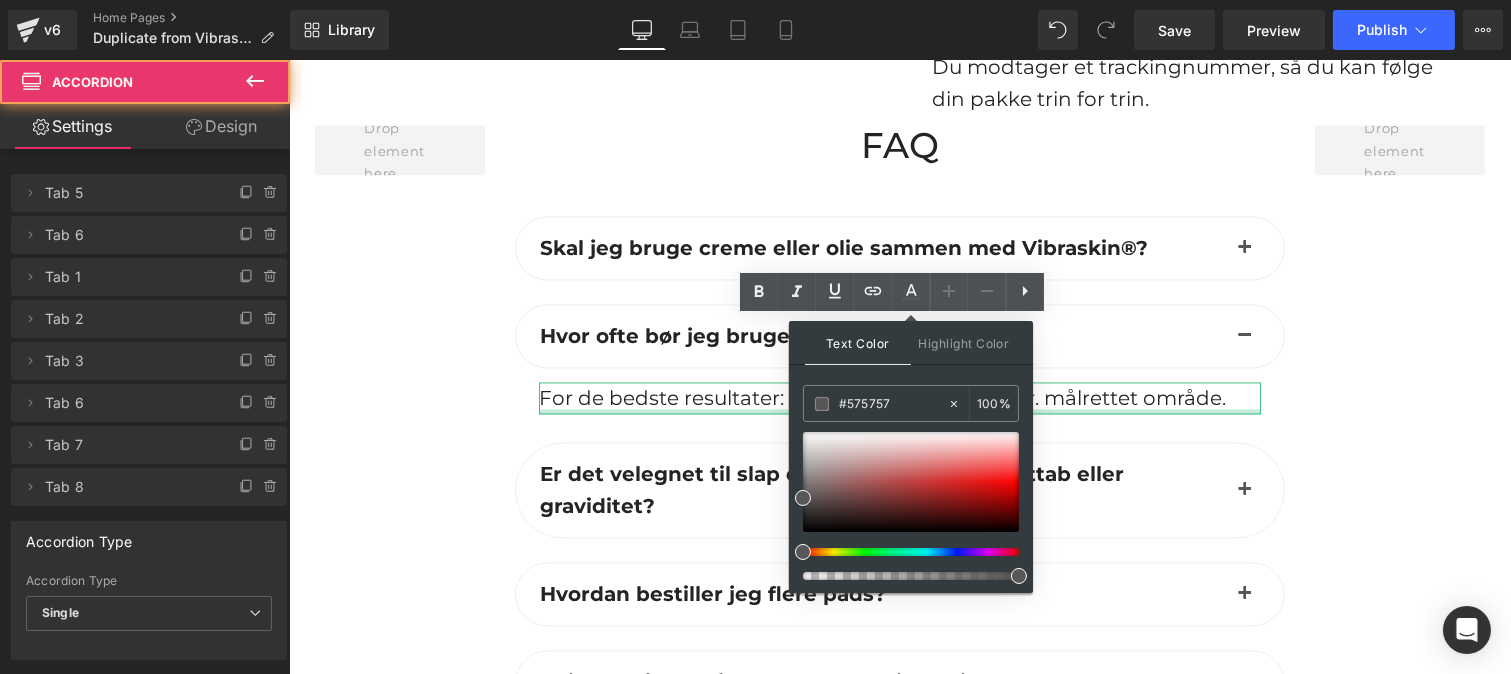 click at bounding box center [899, 411] 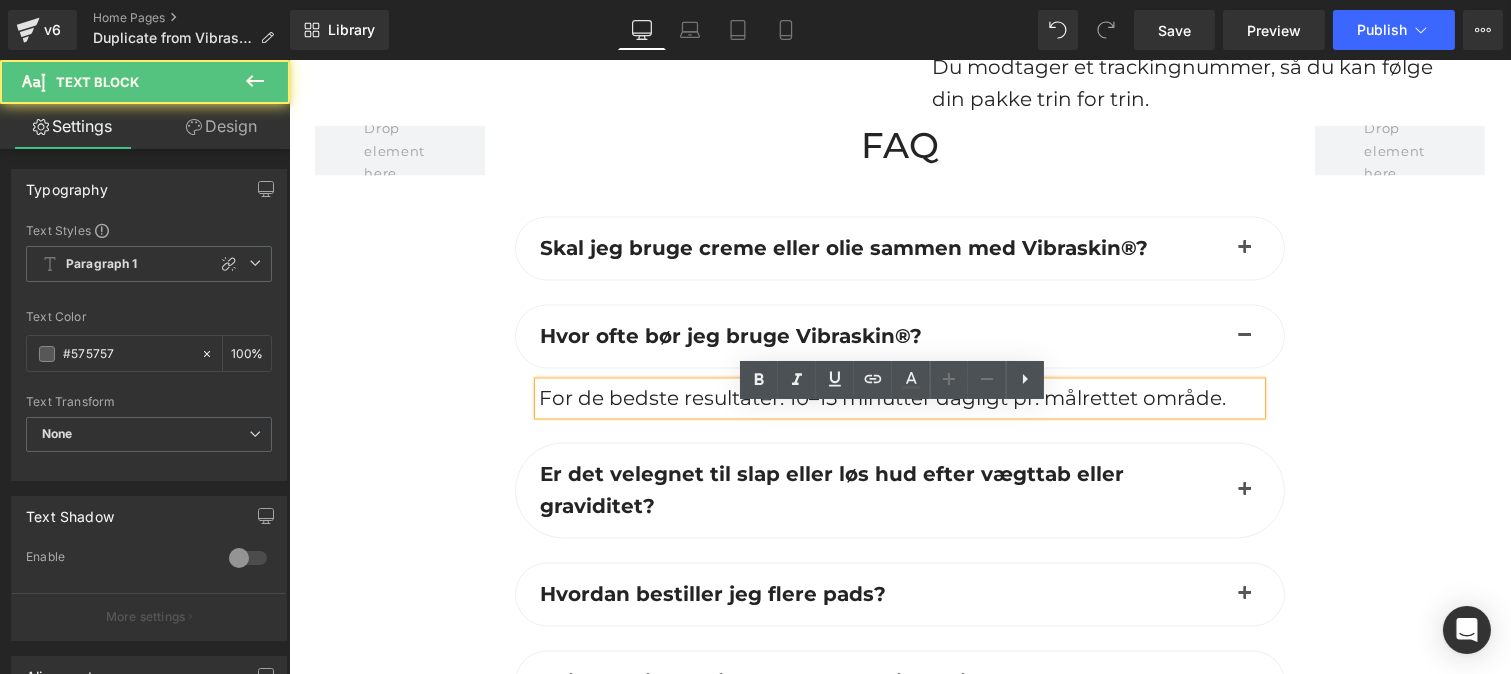 click on "For de bedste resultater: 10–15 minutter dagligt pr. målrettet område." at bounding box center (881, 398) 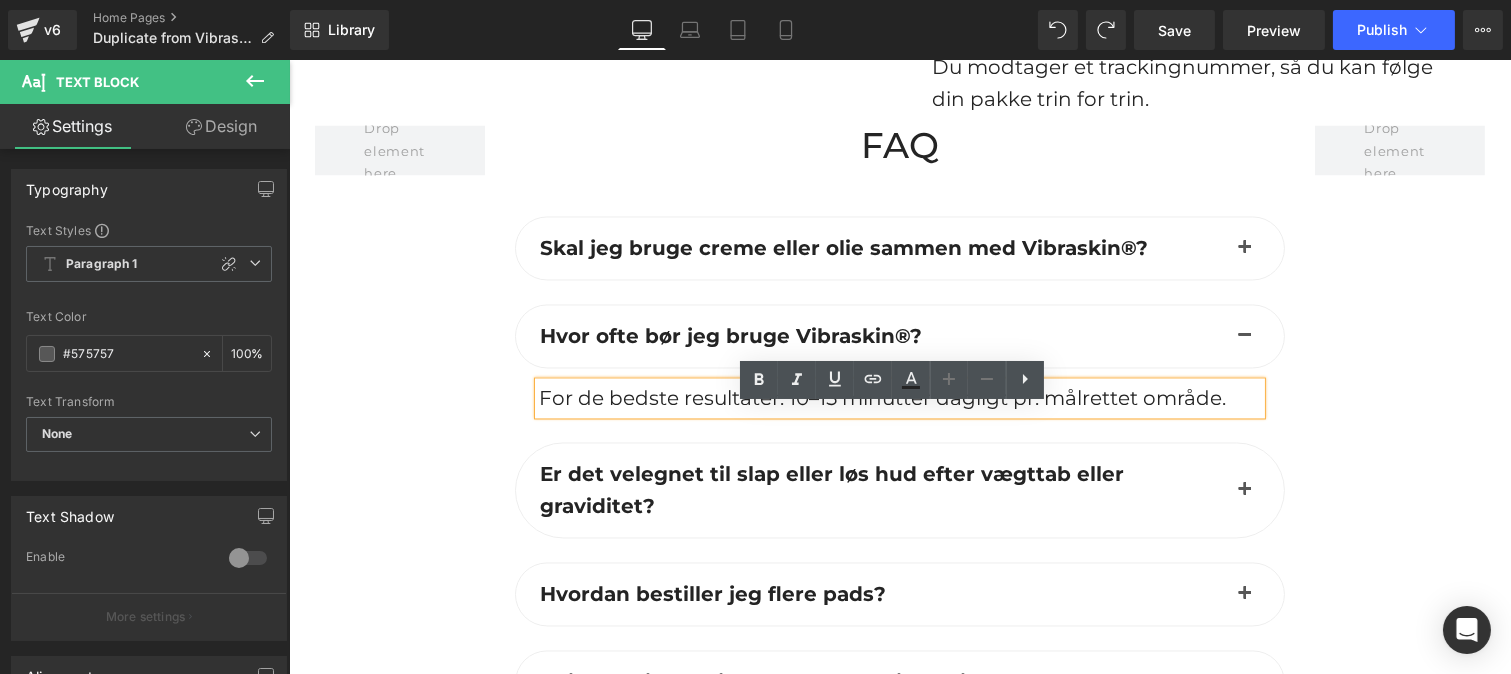 click on "For de bedste resultater: 10–15 minutter dagligt pr. målrettet område." at bounding box center (881, 398) 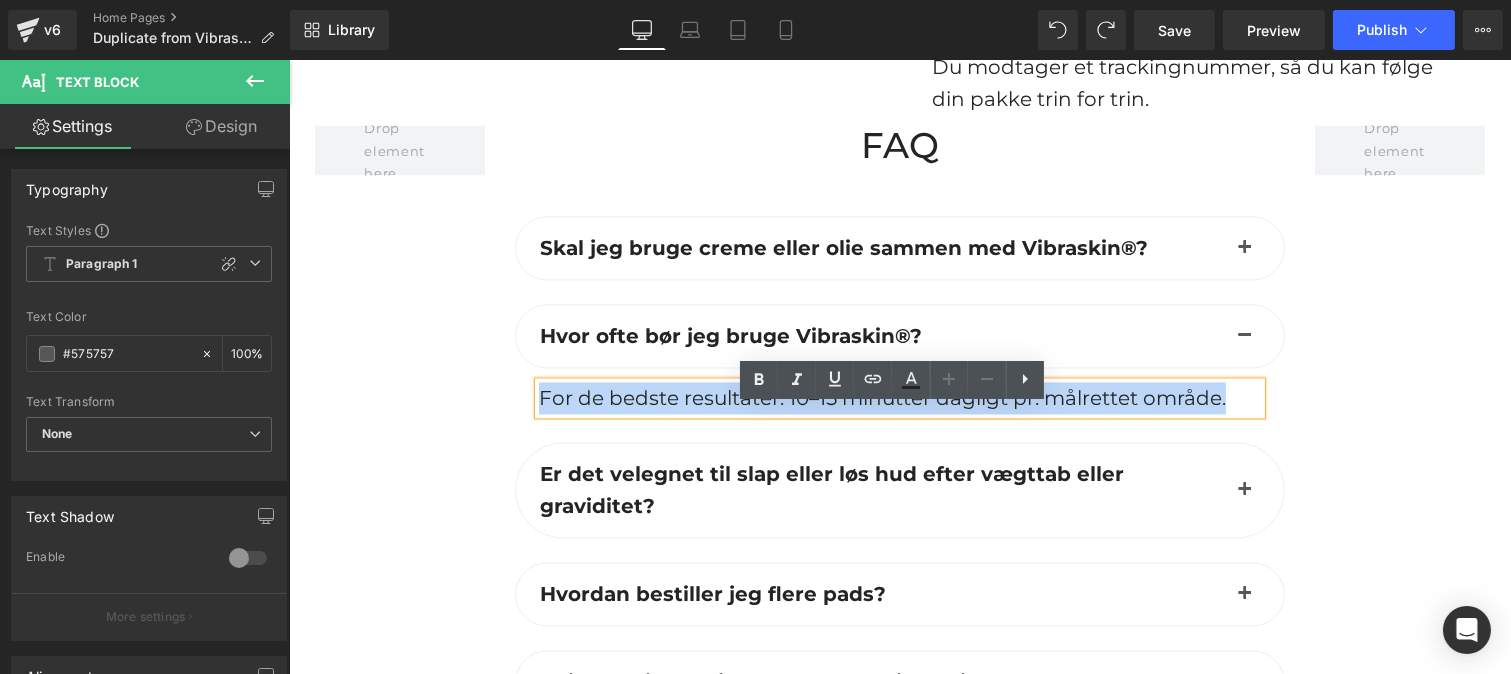 drag, startPoint x: 1233, startPoint y: 421, endPoint x: 503, endPoint y: 401, distance: 730.2739 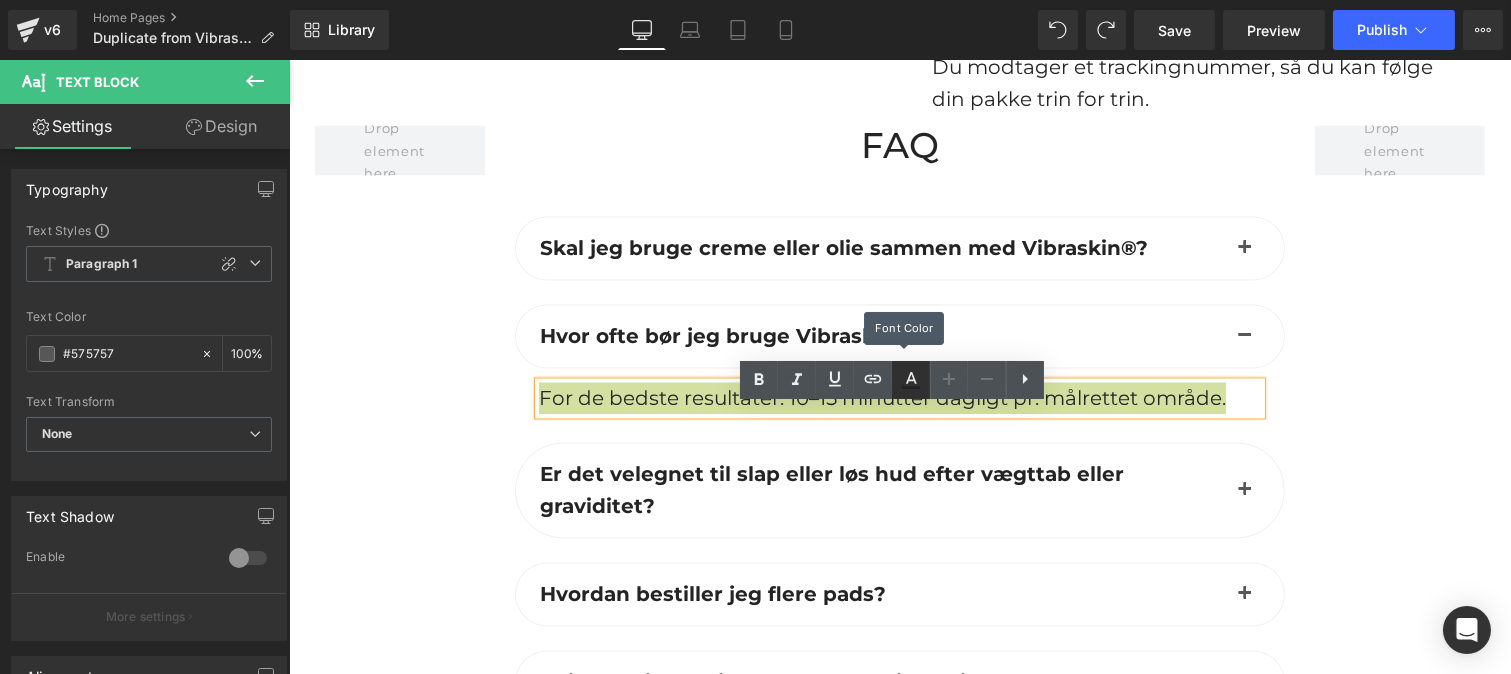 click 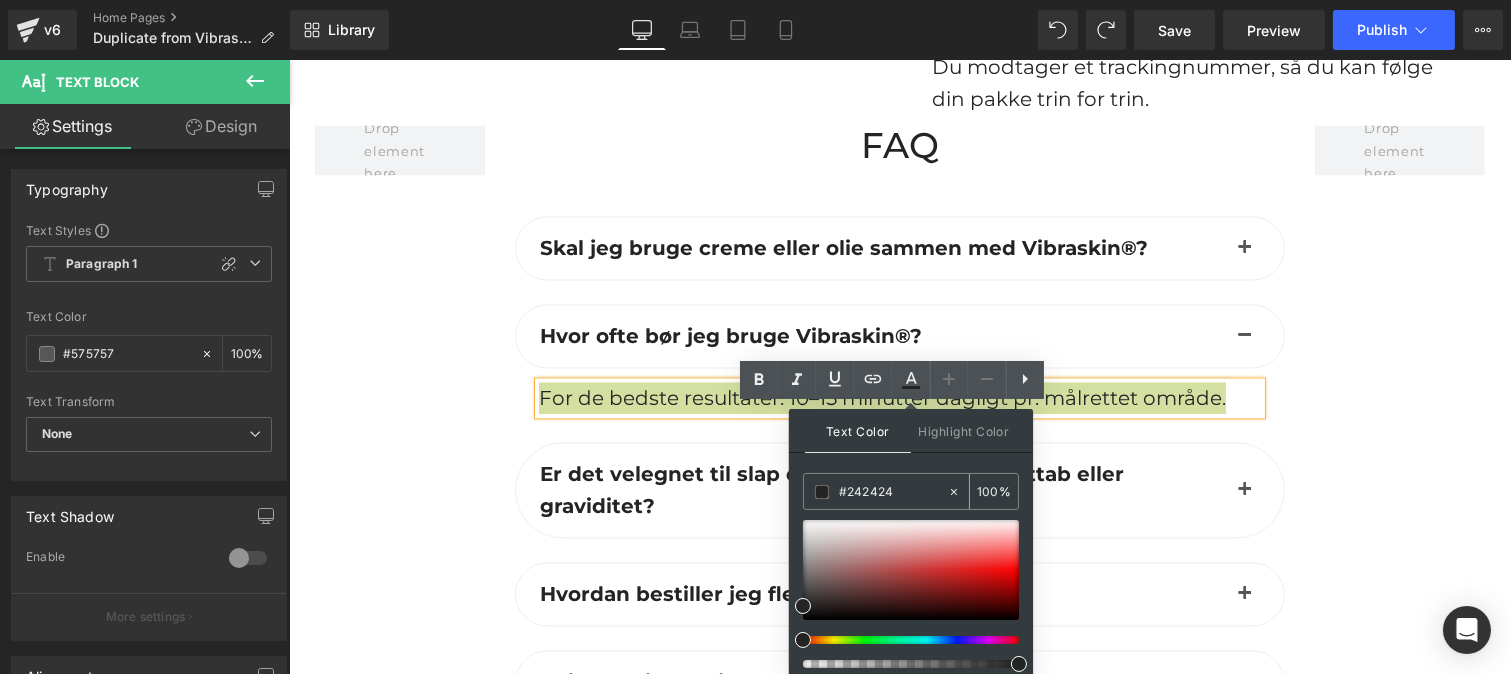 click on "#575757" at bounding box center [893, 492] 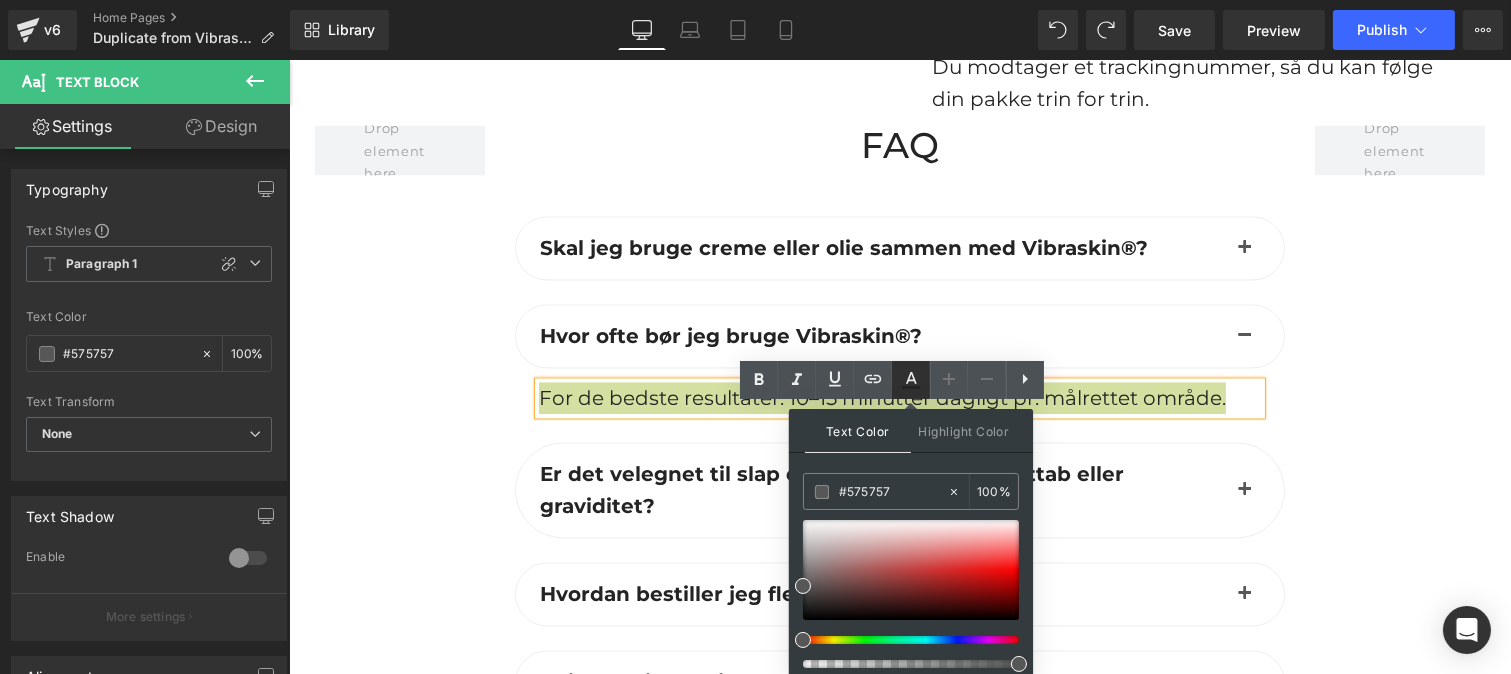 click 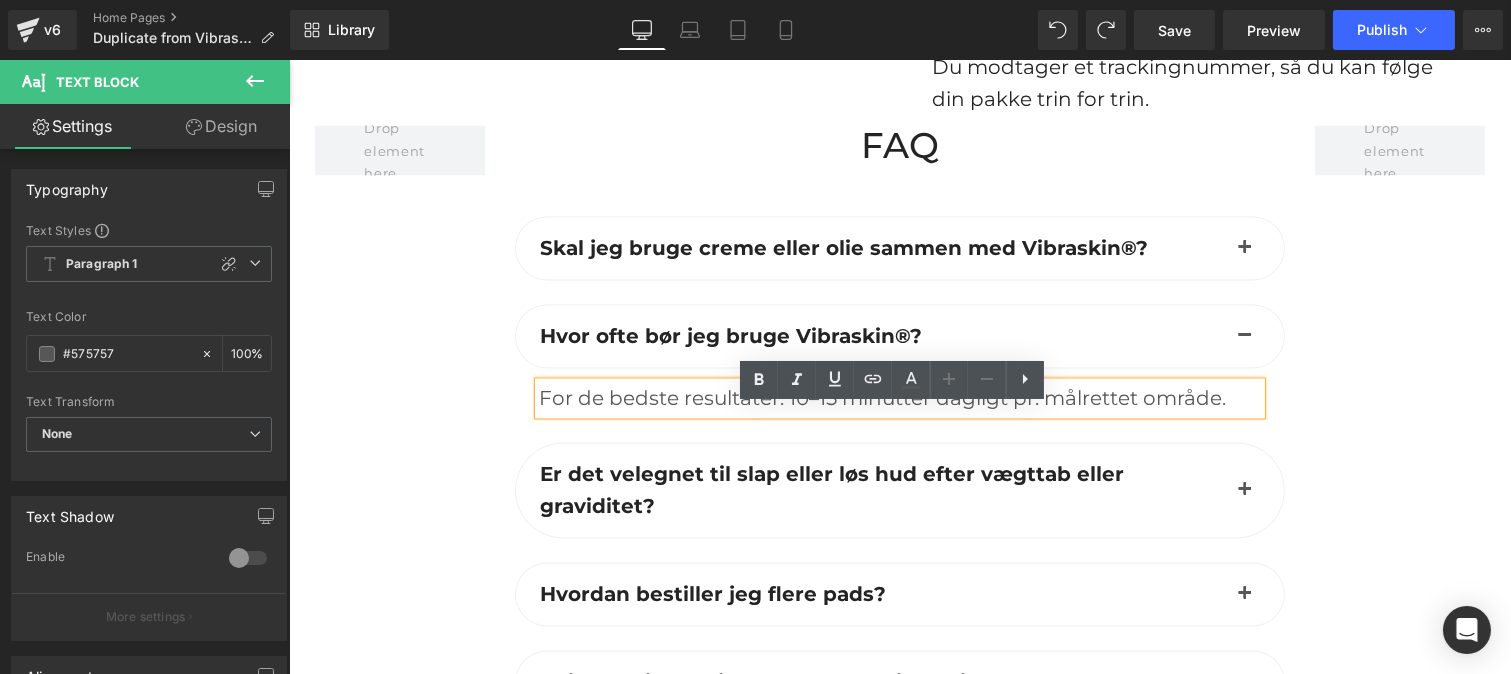 click on "For de bedste resultater: 10–15 minutter dagligt pr. målrettet område." at bounding box center [899, 398] 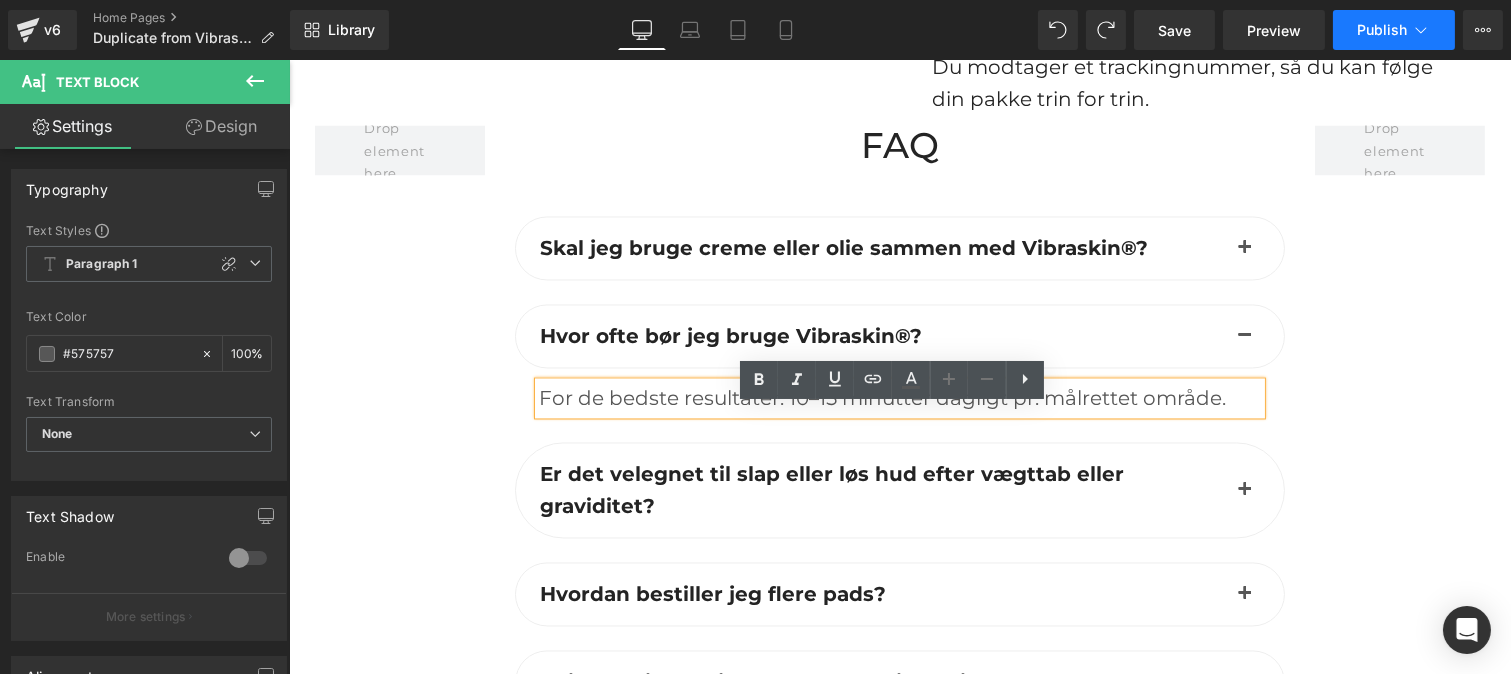 click on "Publish" at bounding box center (1382, 30) 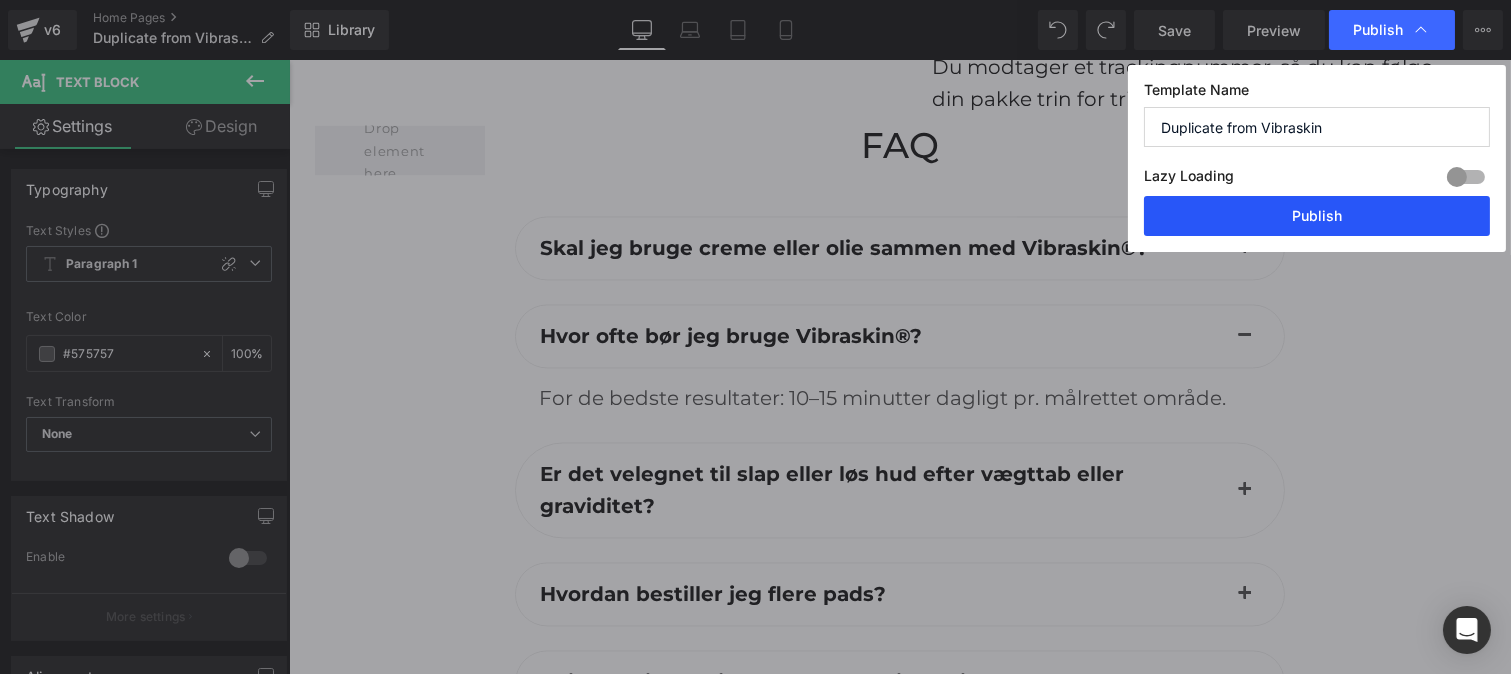 click on "Publish" at bounding box center (1317, 216) 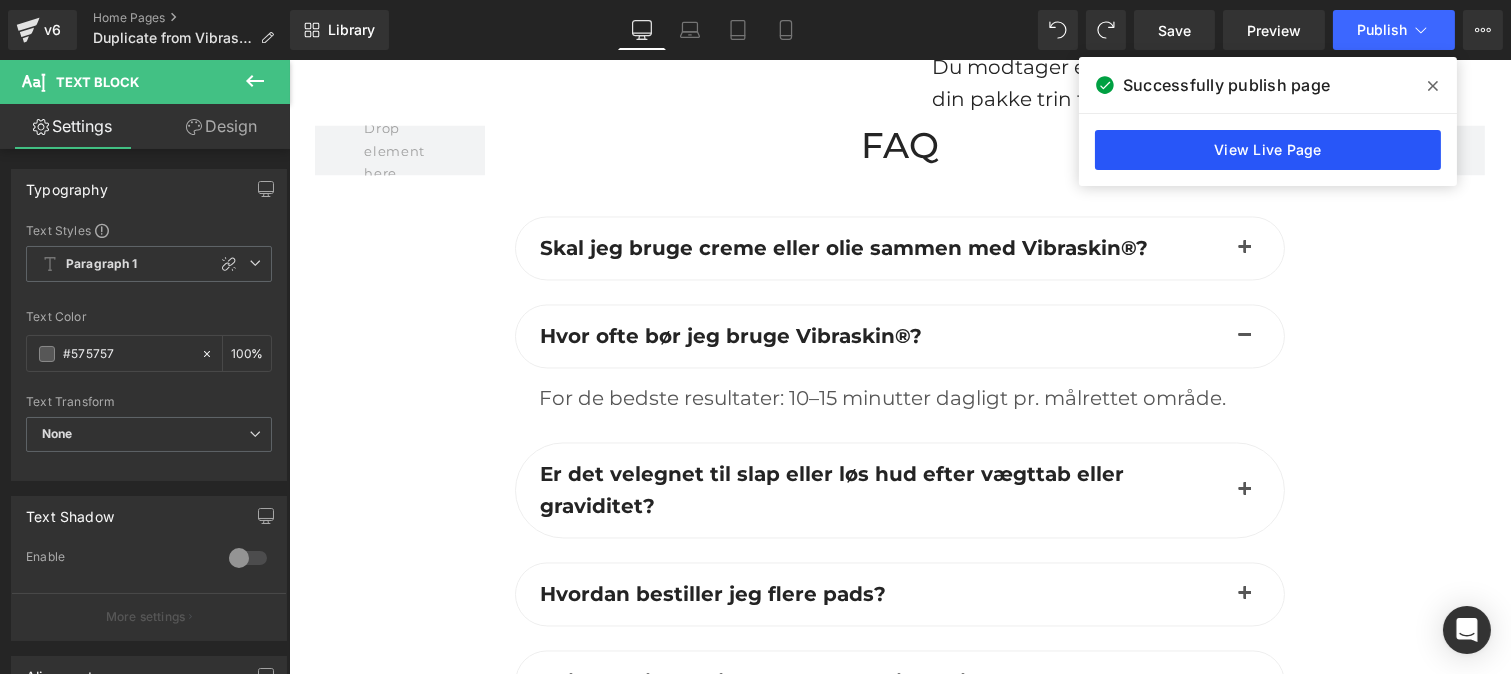 click on "View Live Page" at bounding box center [1268, 150] 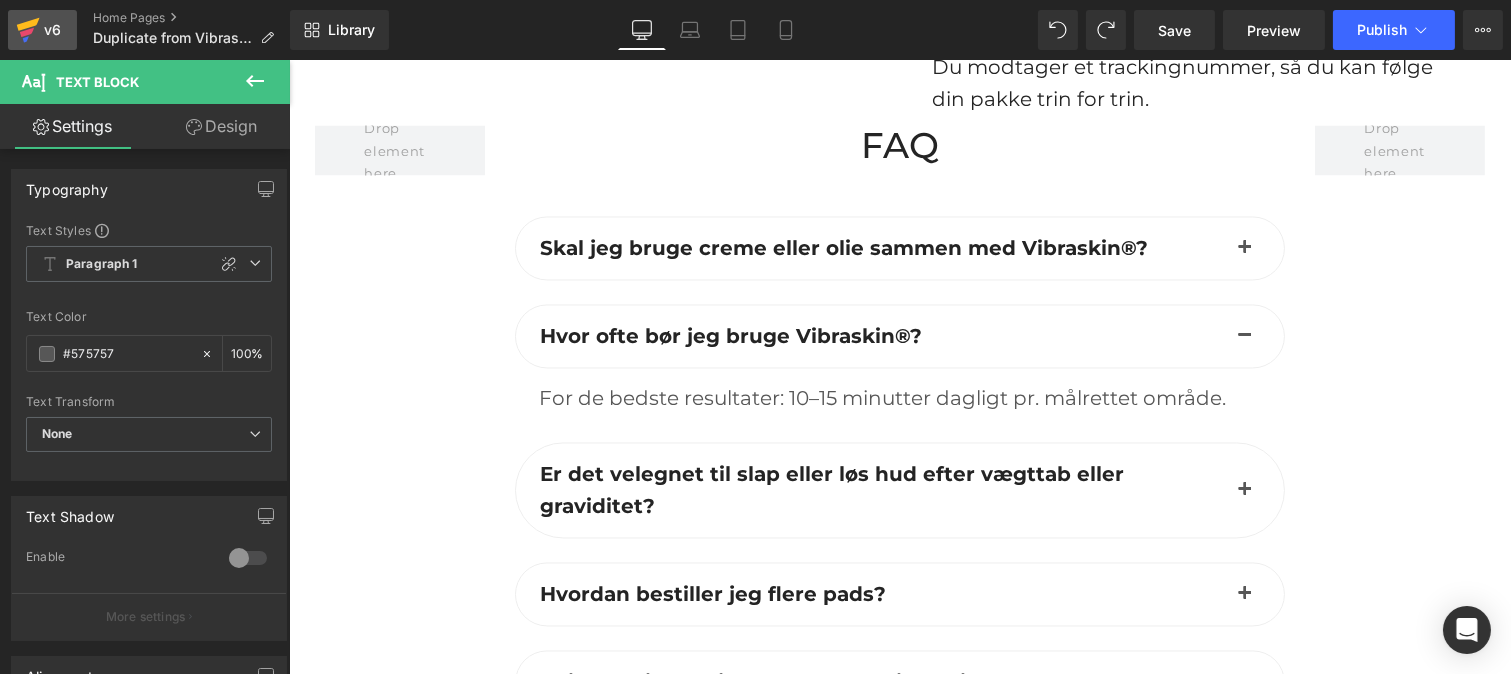 click on "v6" at bounding box center (52, 30) 